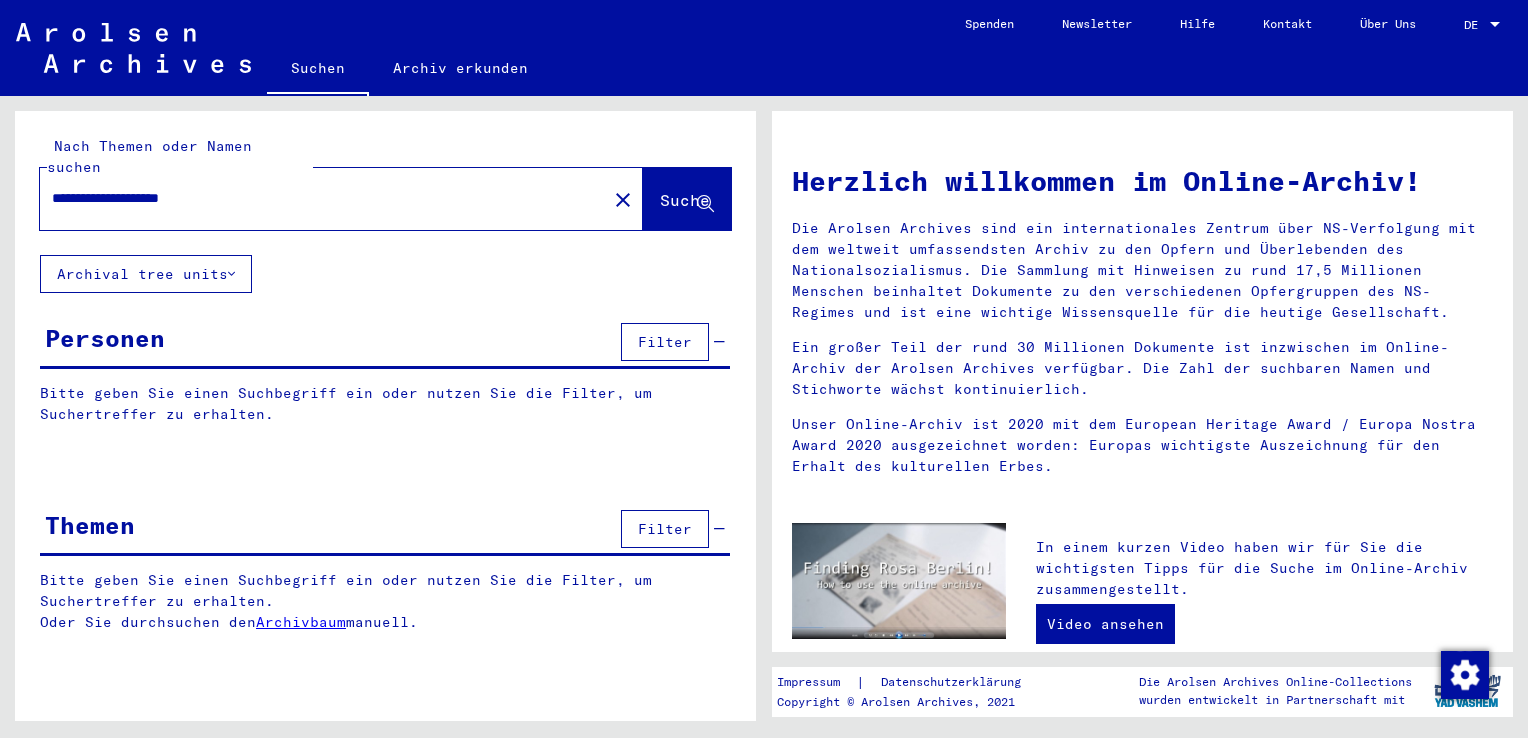 scroll, scrollTop: 0, scrollLeft: 0, axis: both 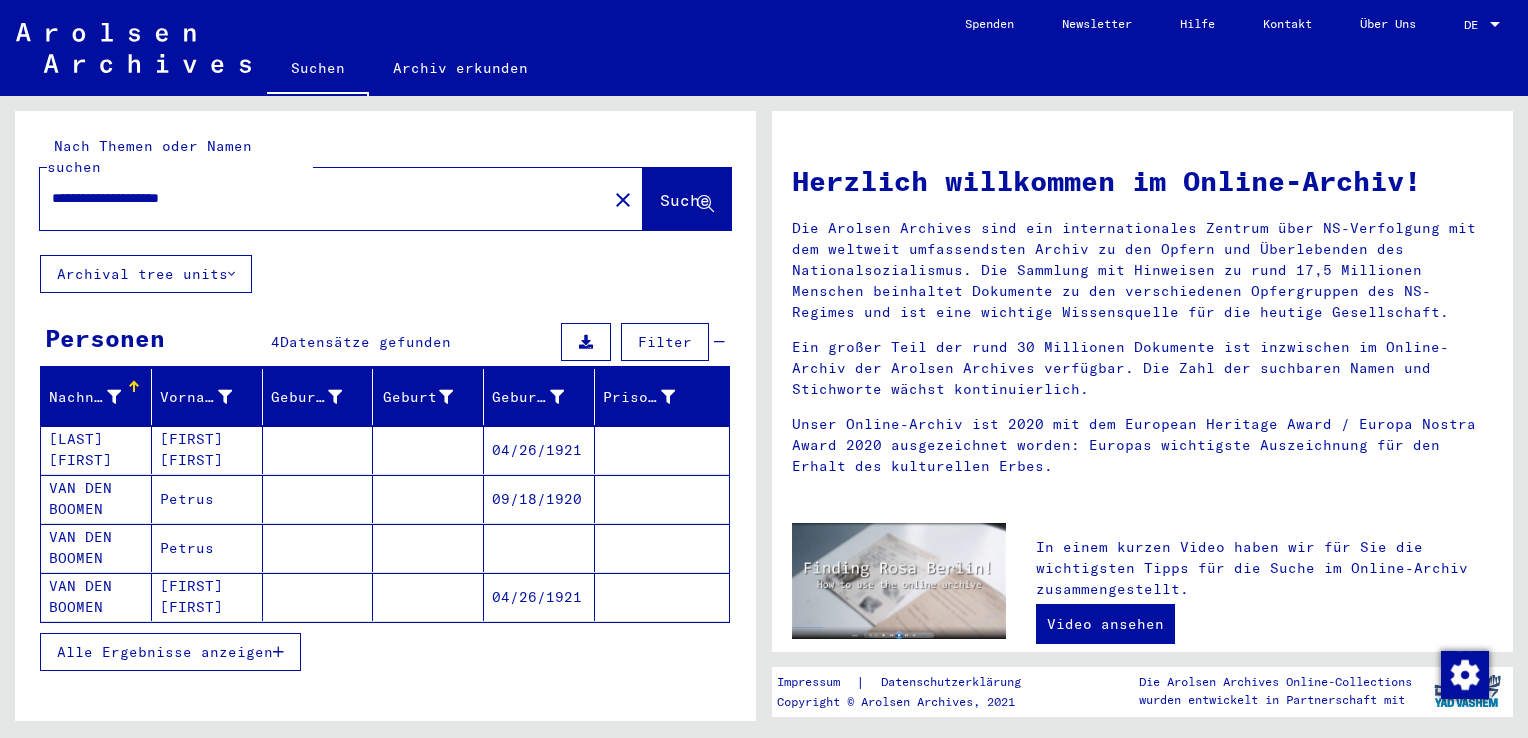 click on "VAN DEN BOOMEN" at bounding box center (96, 597) 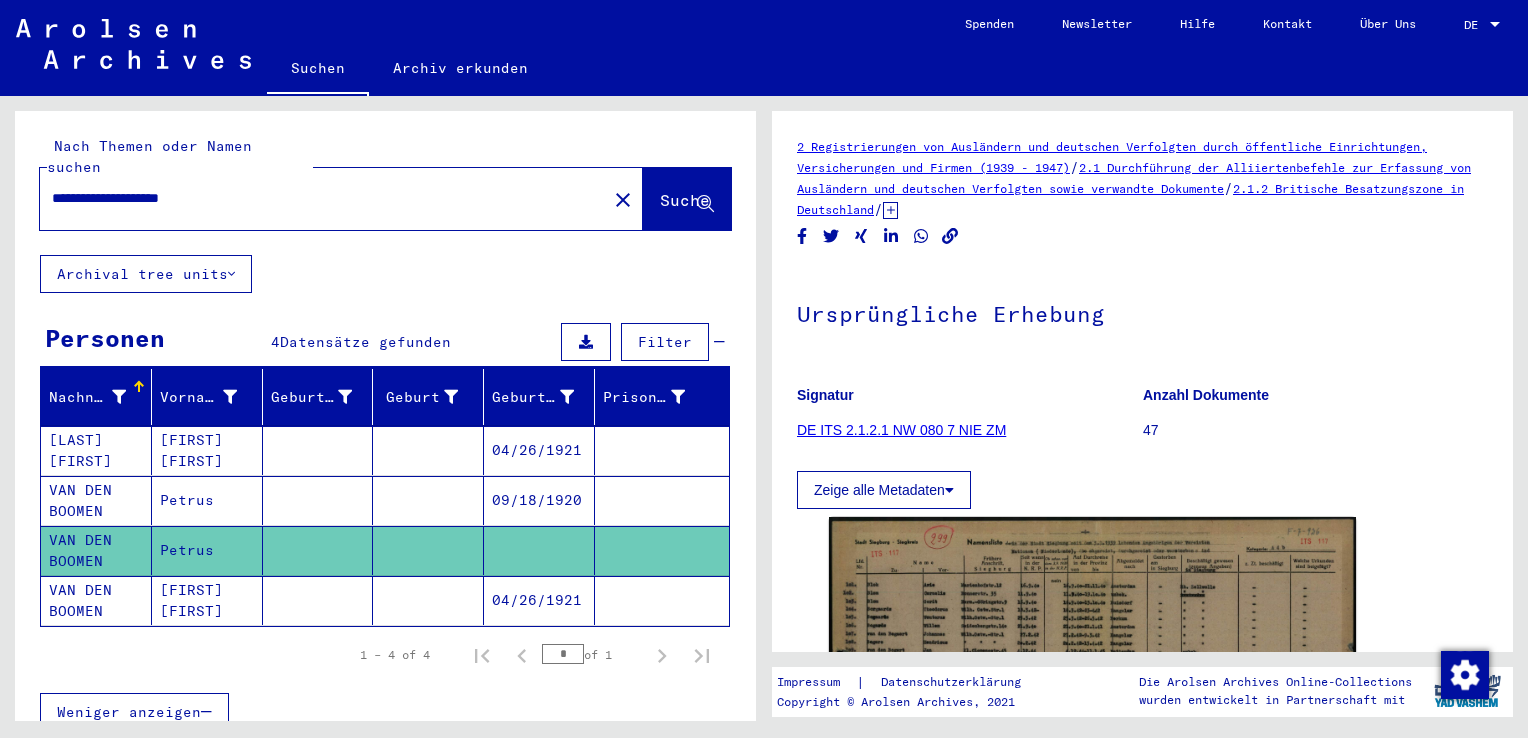 scroll, scrollTop: 0, scrollLeft: 0, axis: both 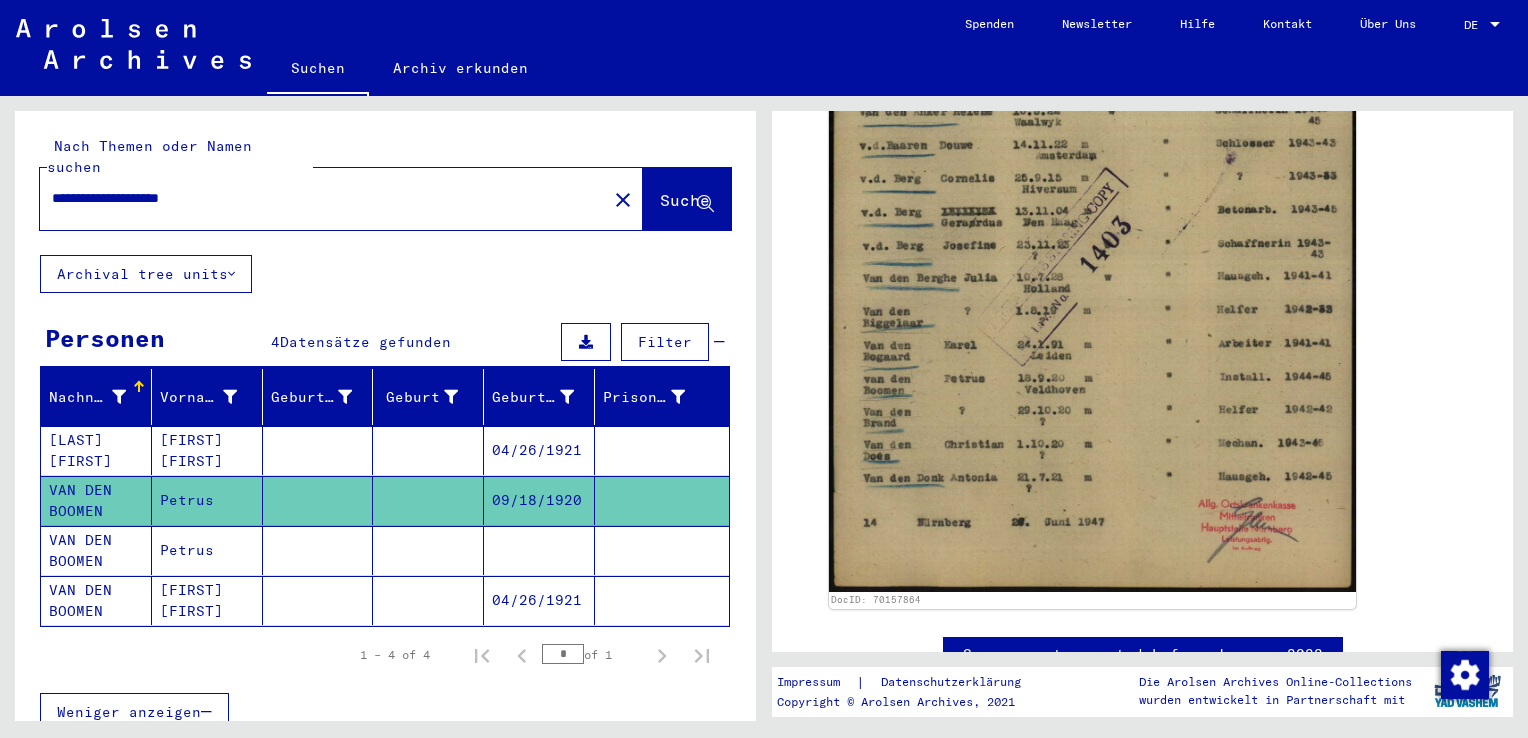 click at bounding box center (539, 600) 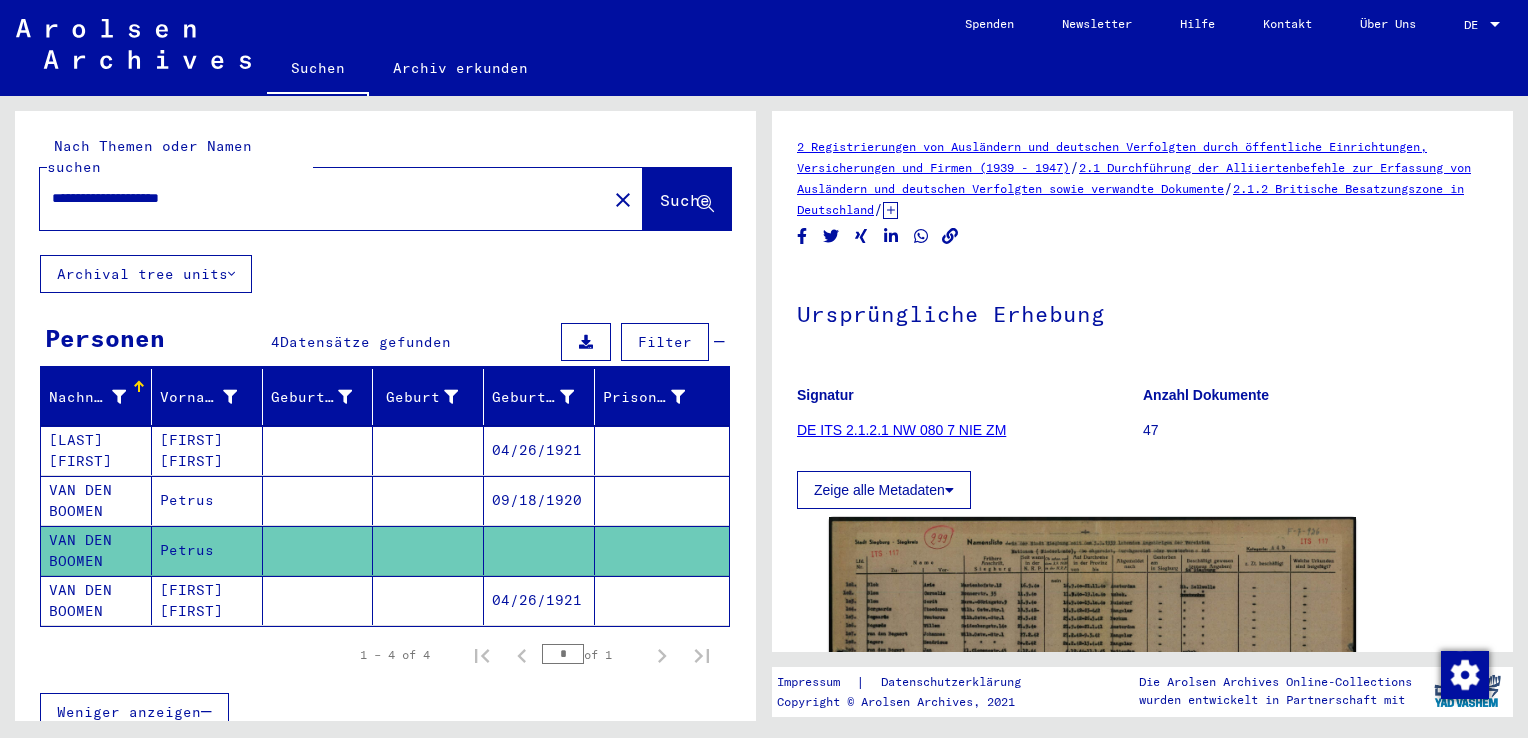 scroll, scrollTop: 0, scrollLeft: 0, axis: both 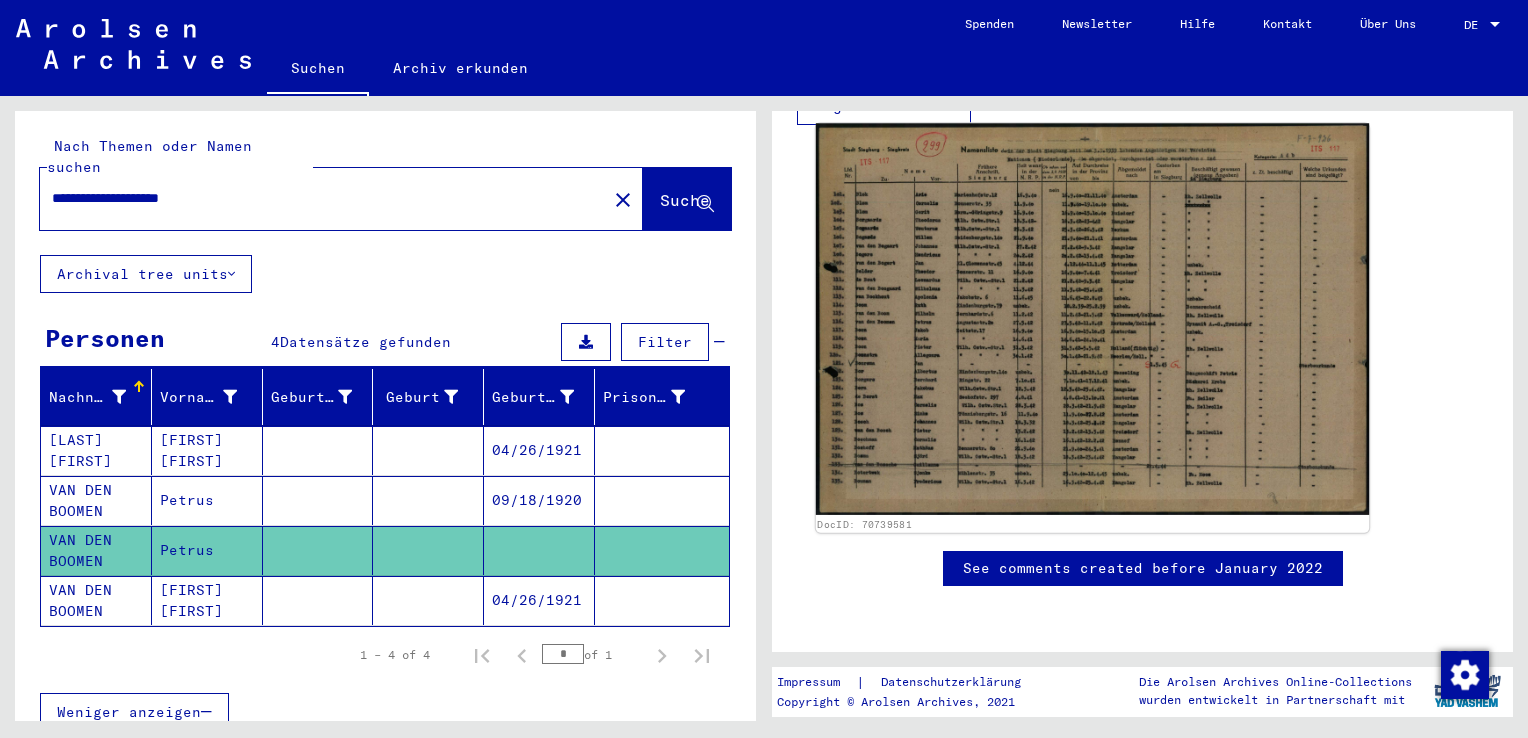click 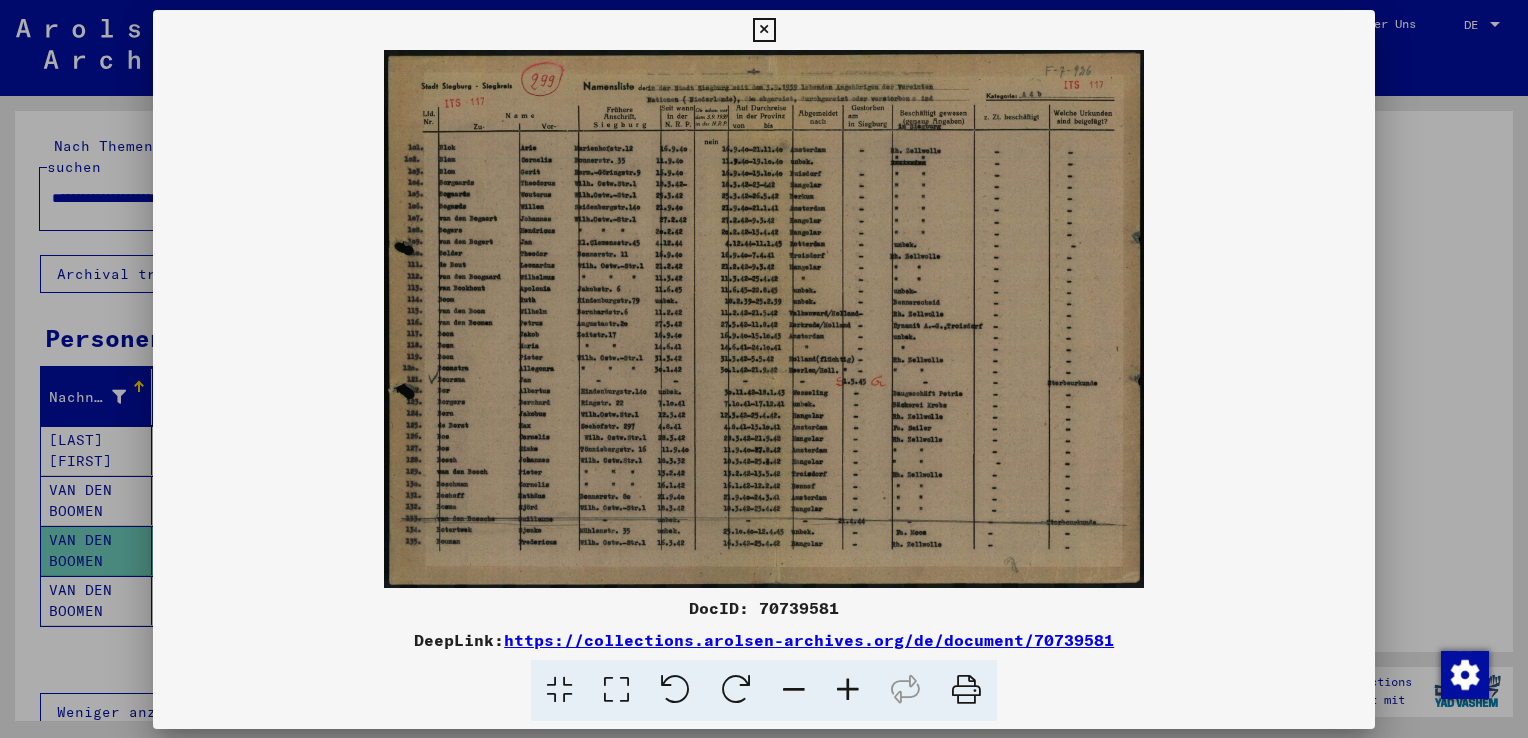 scroll, scrollTop: 404, scrollLeft: 0, axis: vertical 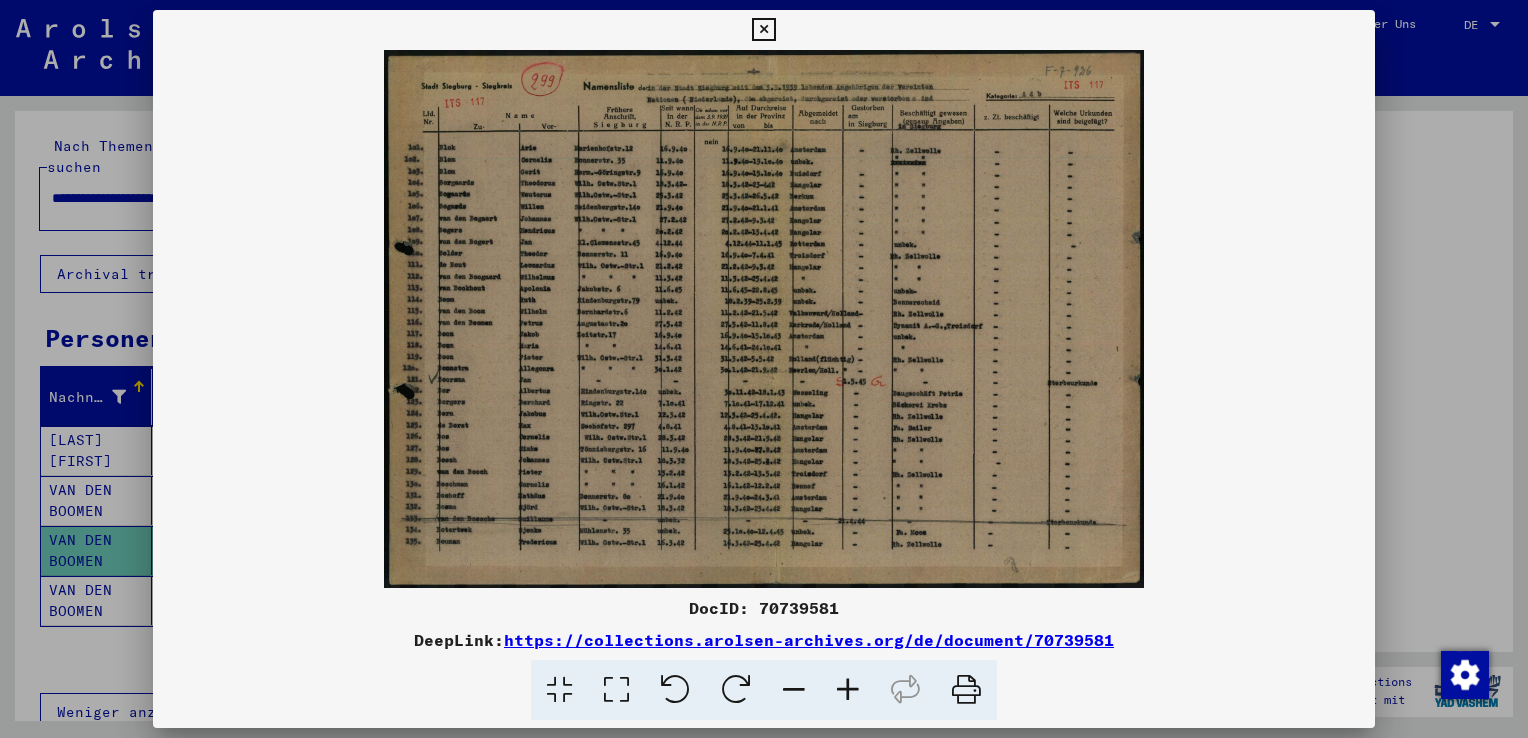click at bounding box center (848, 690) 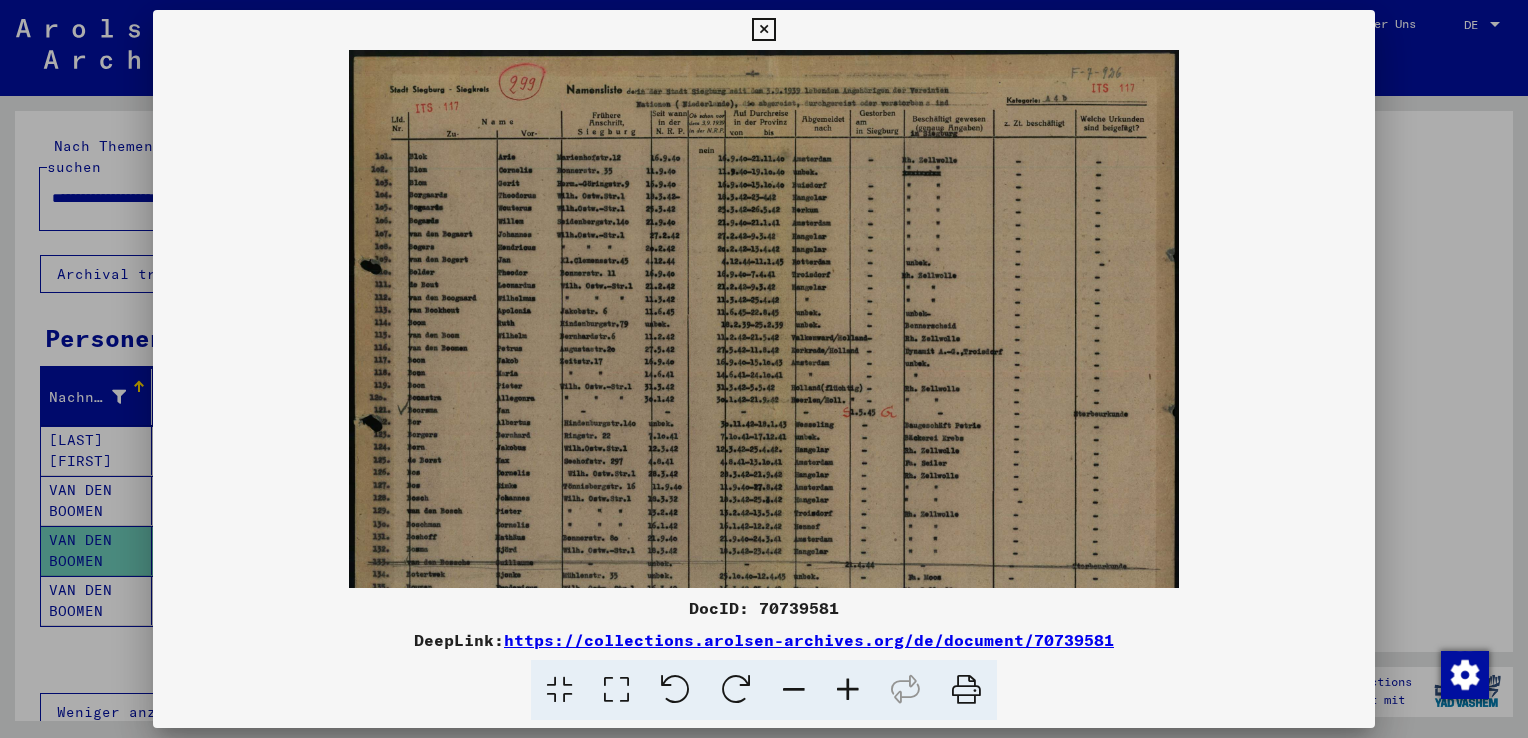 click at bounding box center (848, 690) 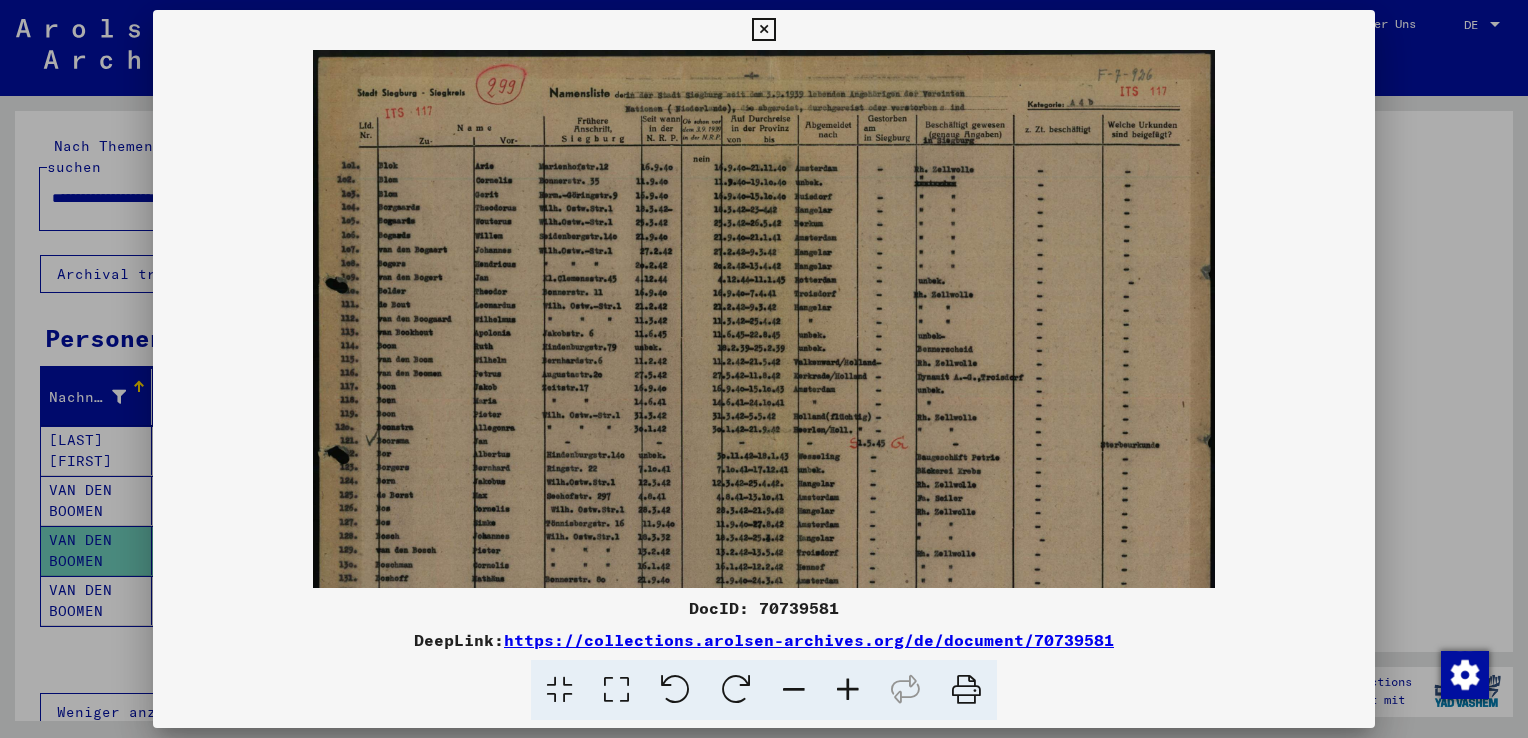 click at bounding box center (848, 690) 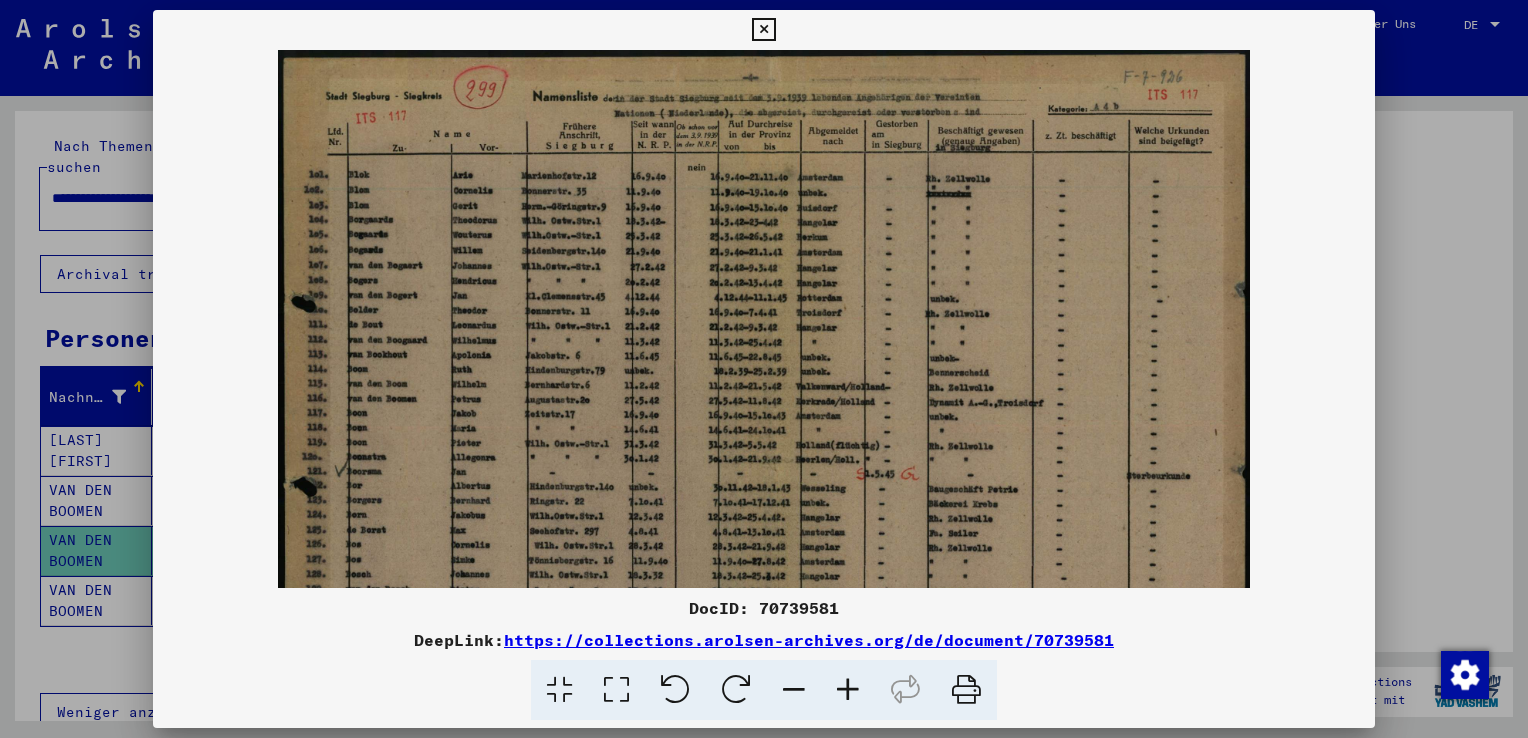 click at bounding box center [848, 690] 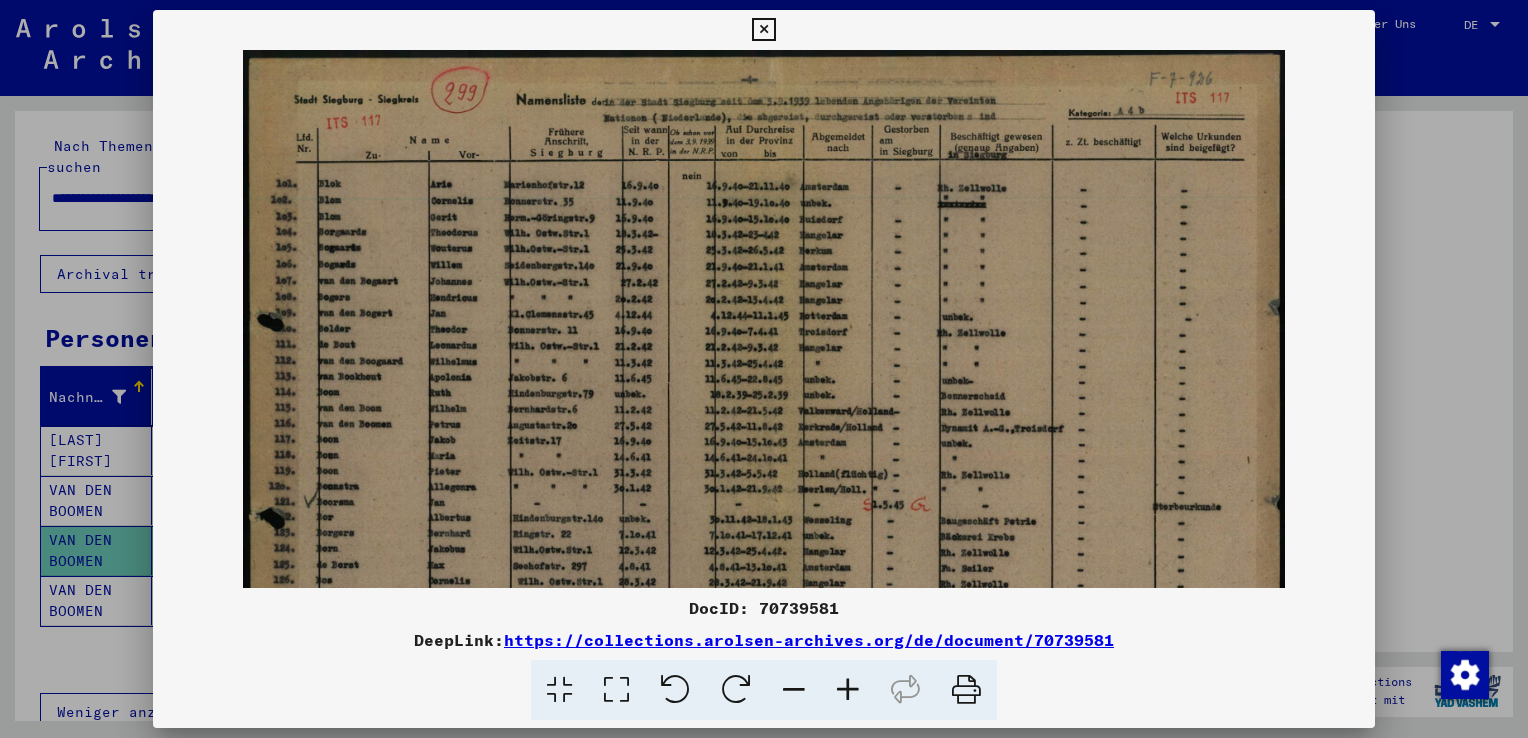 click at bounding box center [848, 690] 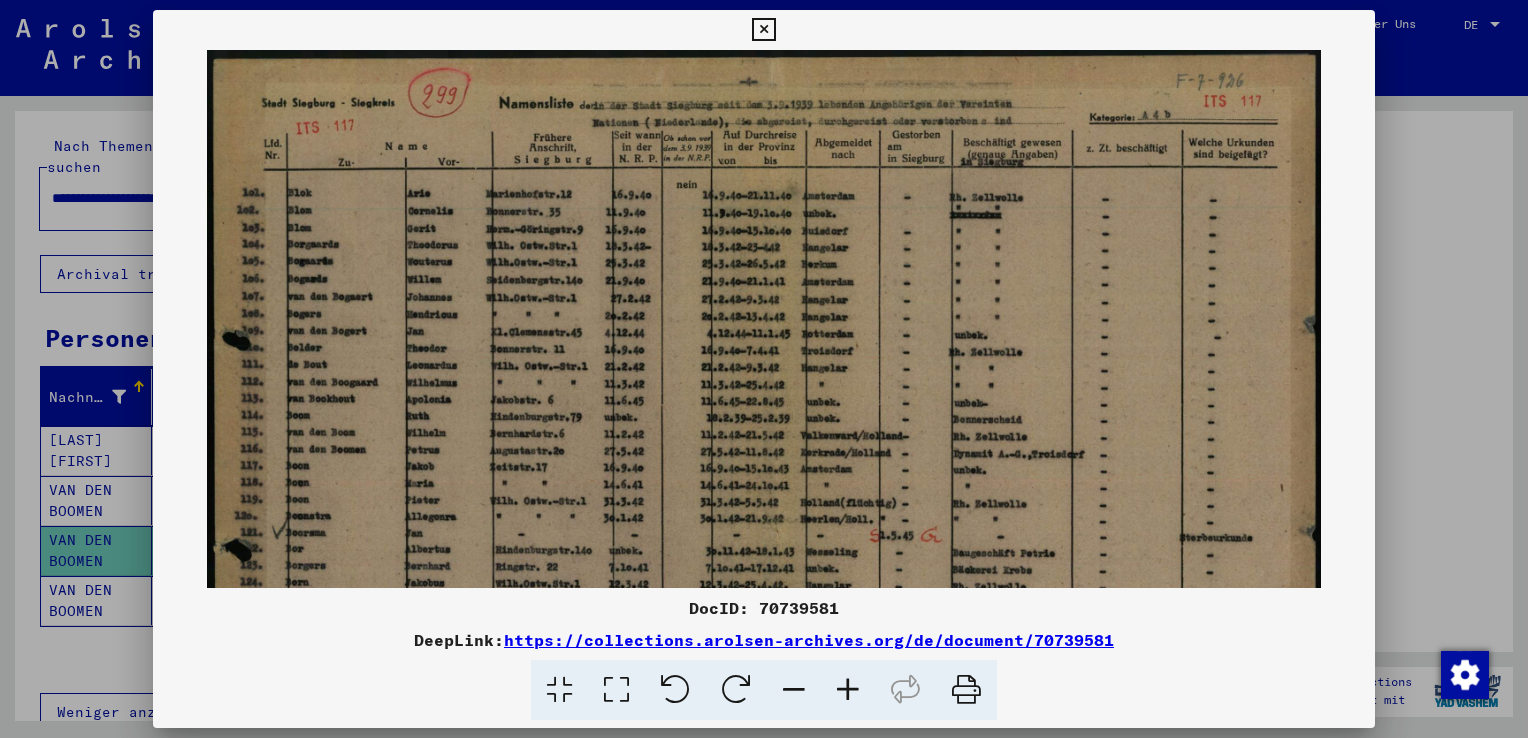 click at bounding box center [848, 690] 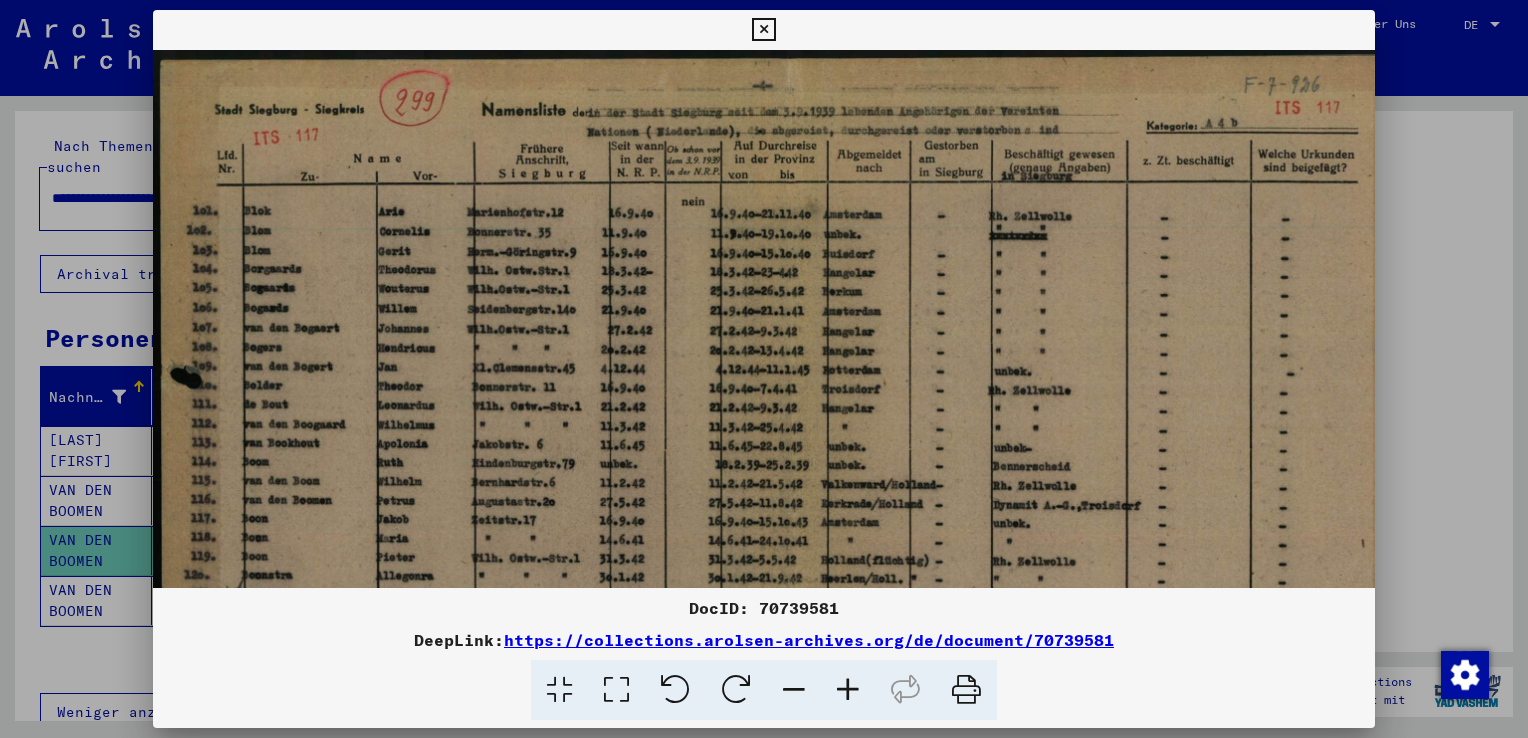 click at bounding box center (848, 690) 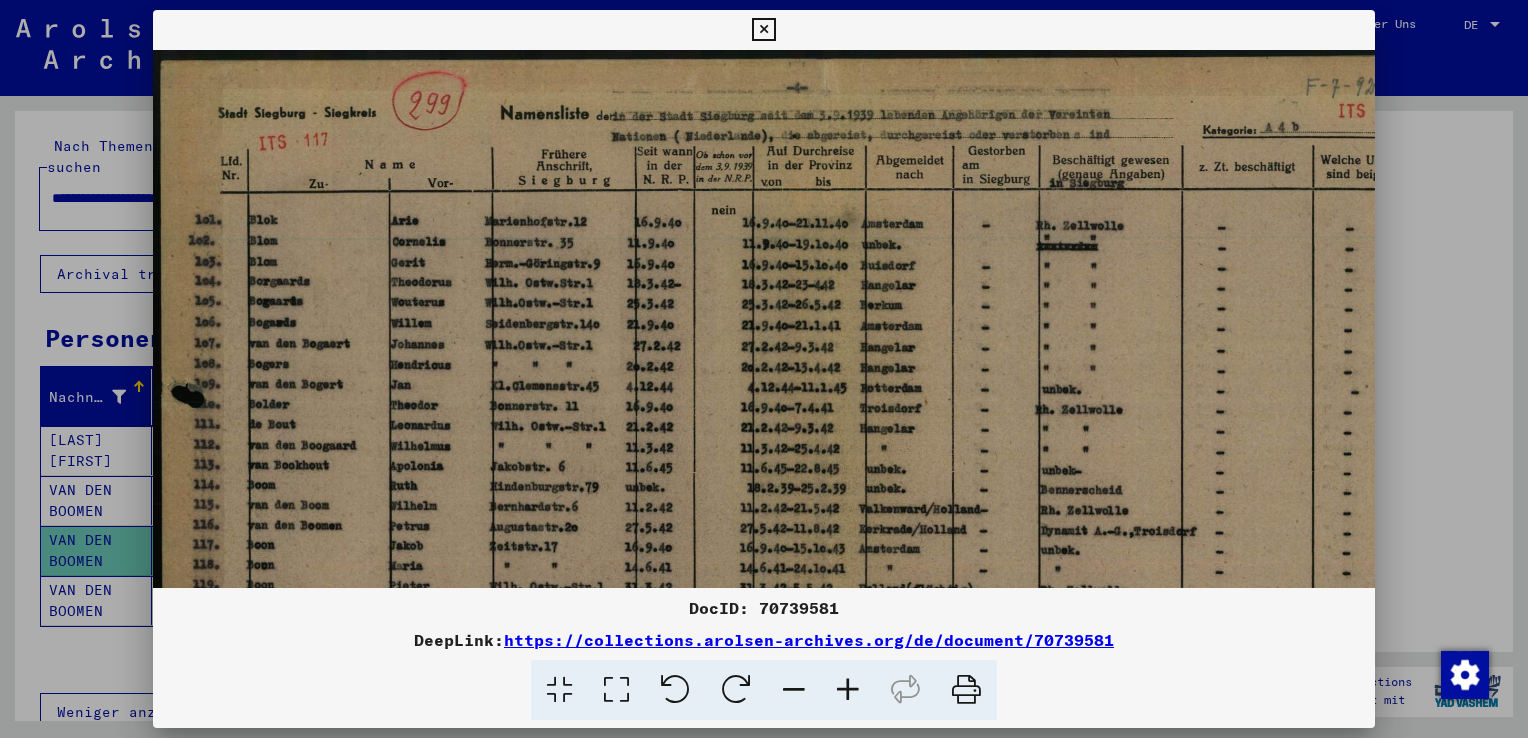 click at bounding box center (848, 690) 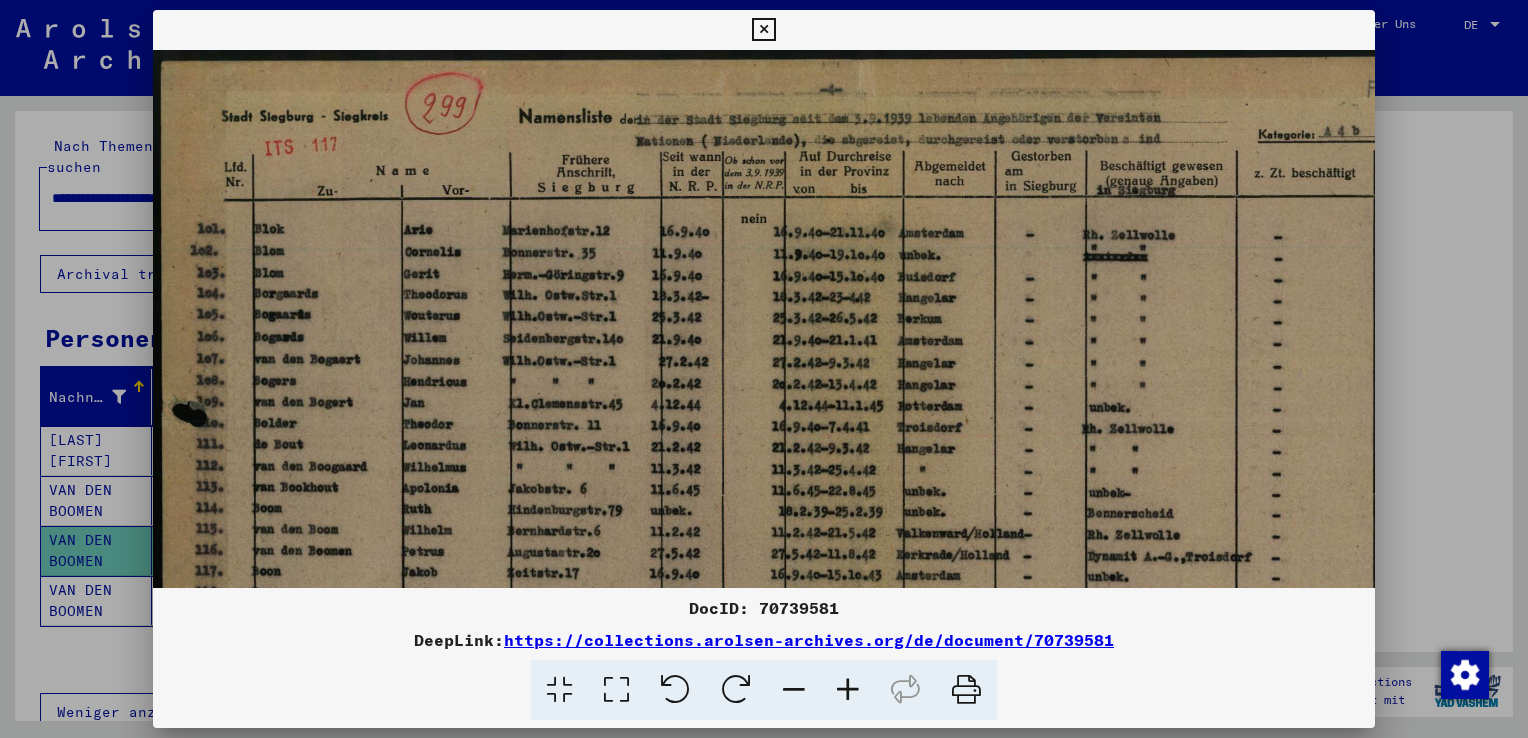 click at bounding box center [848, 690] 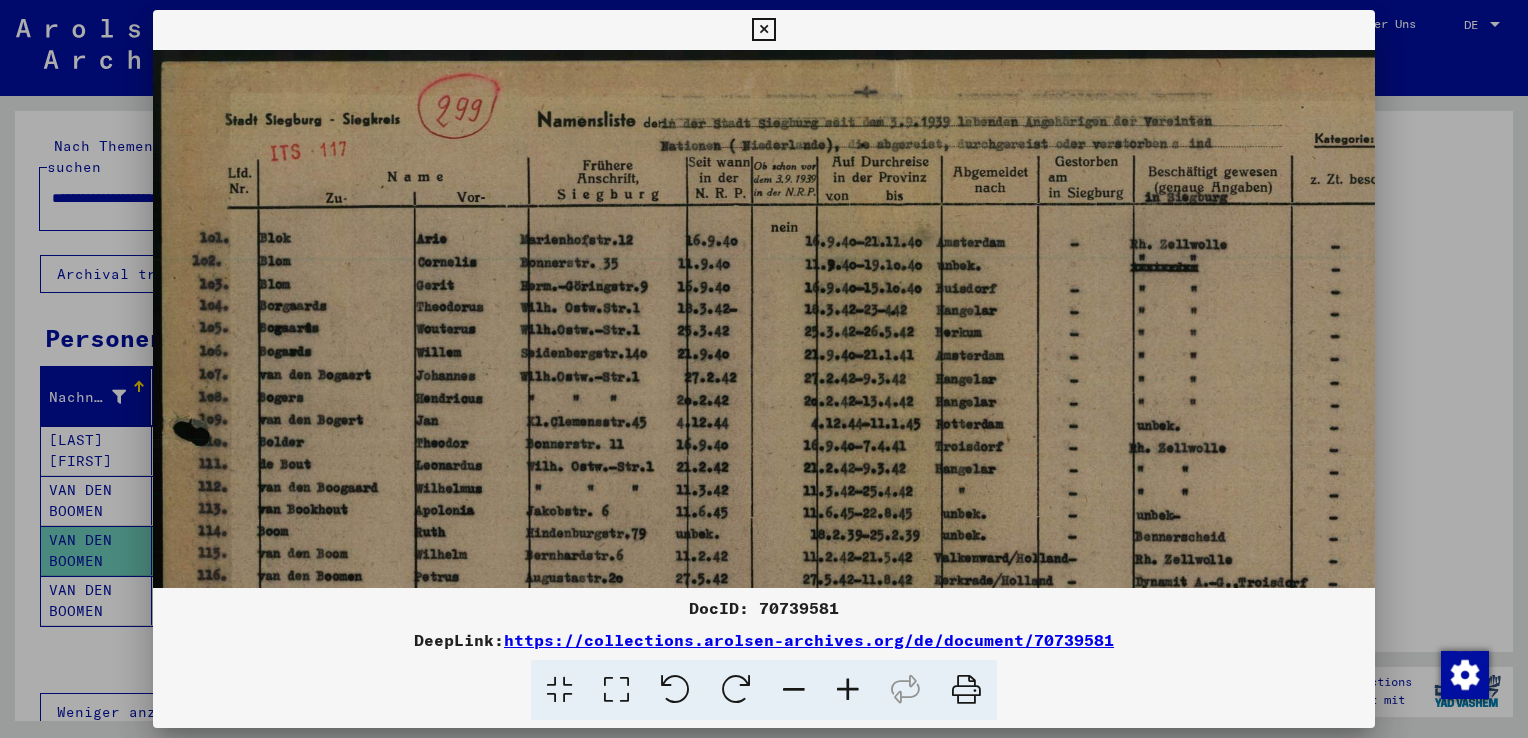 click at bounding box center (848, 690) 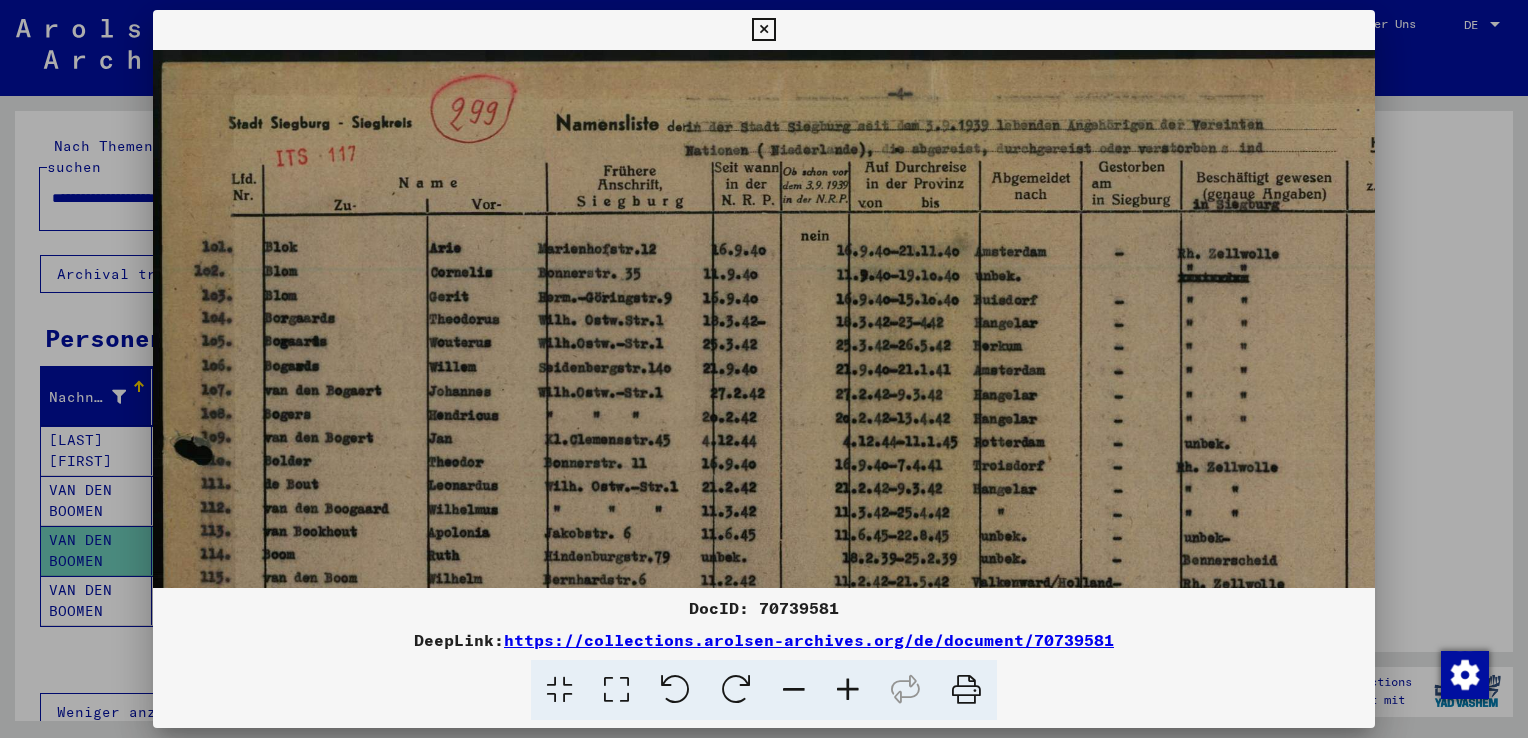 click at bounding box center [848, 690] 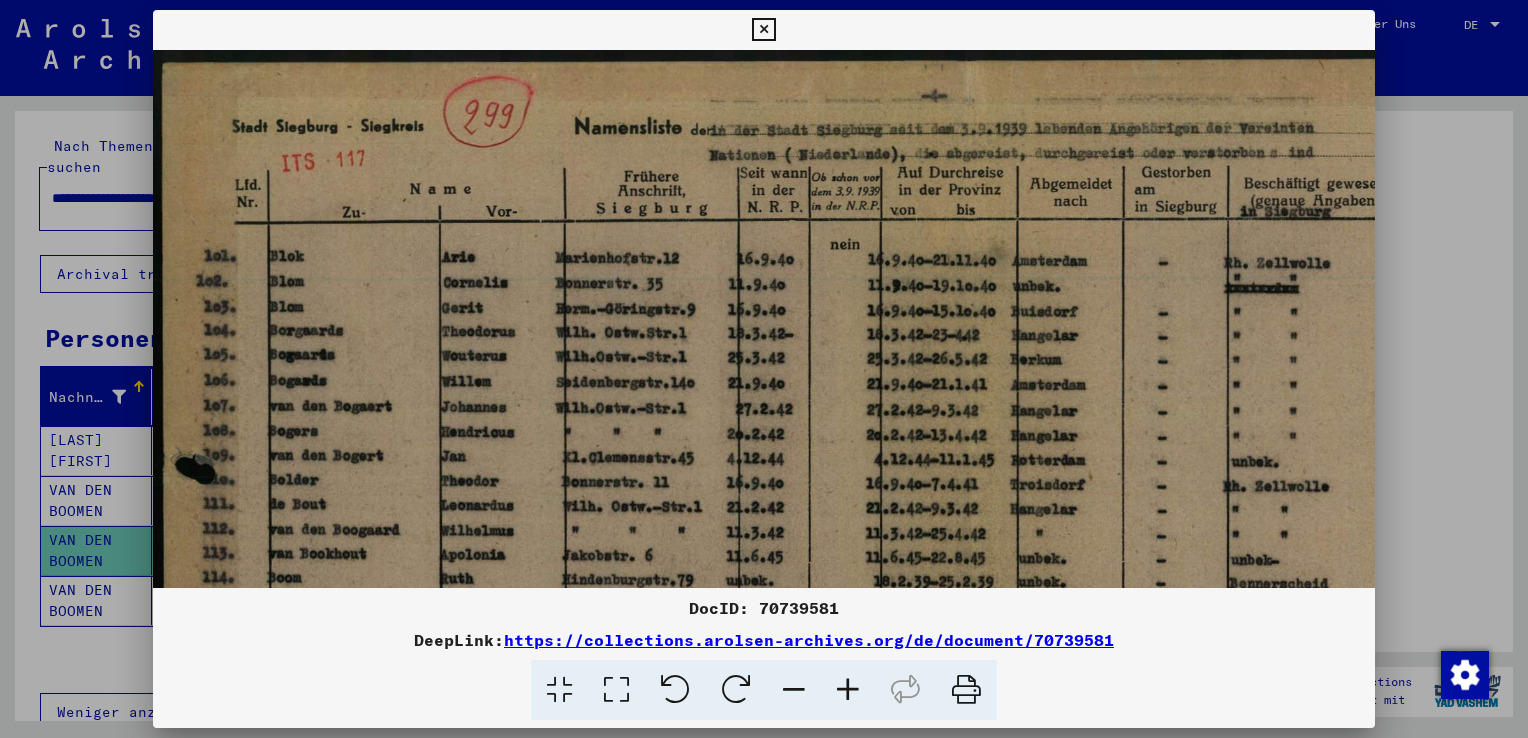 click at bounding box center [848, 690] 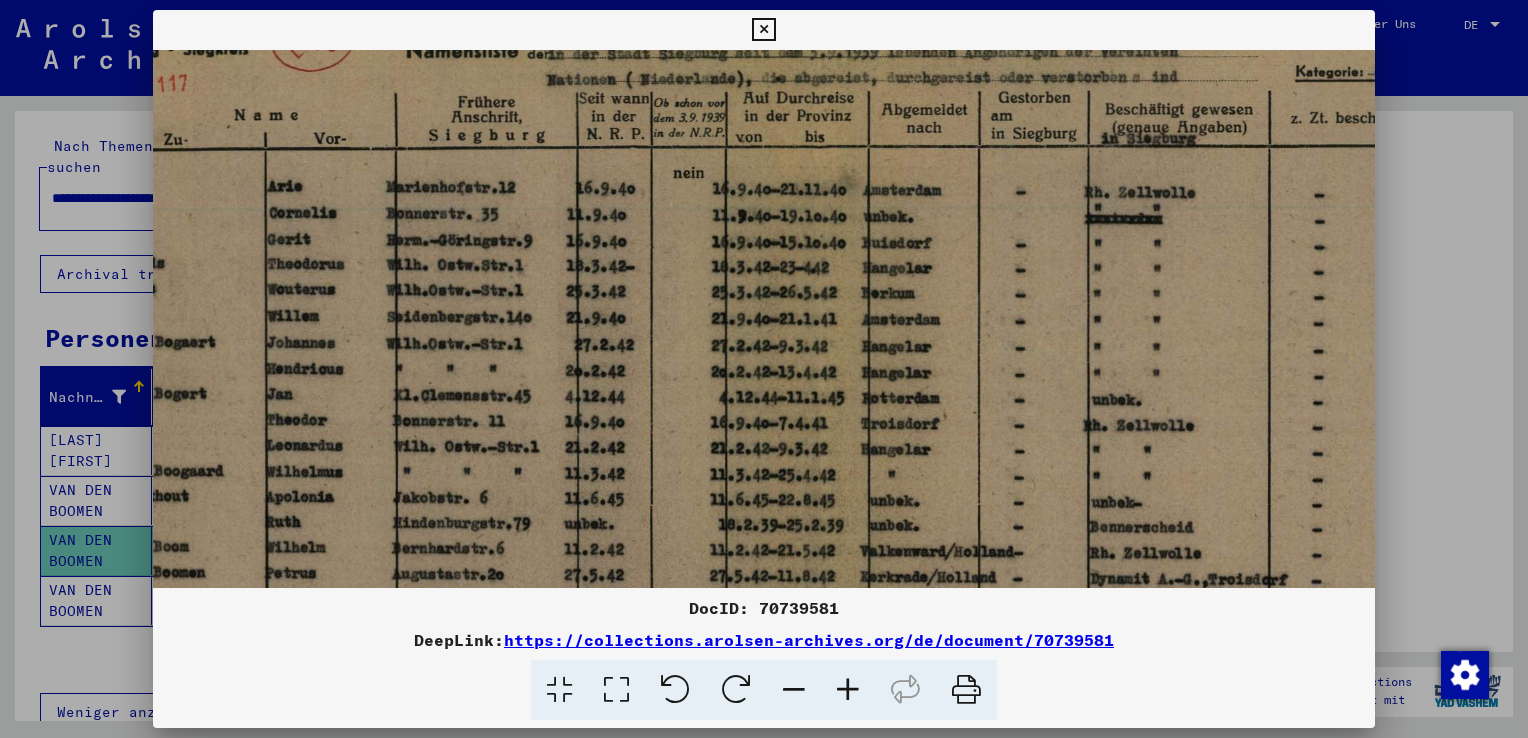 scroll, scrollTop: 80, scrollLeft: 196, axis: both 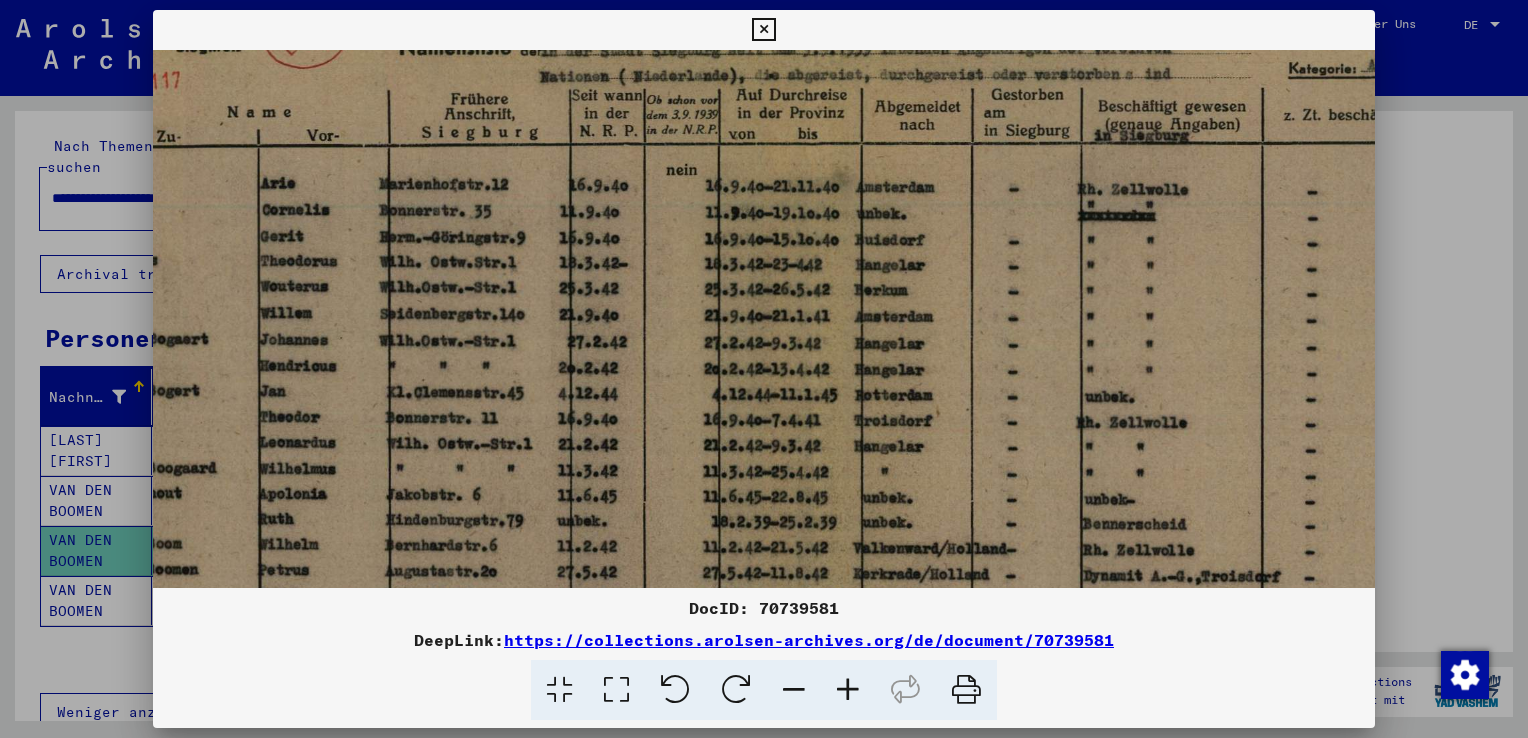 drag, startPoint x: 315, startPoint y: 440, endPoint x: 239, endPoint y: 382, distance: 95.60335 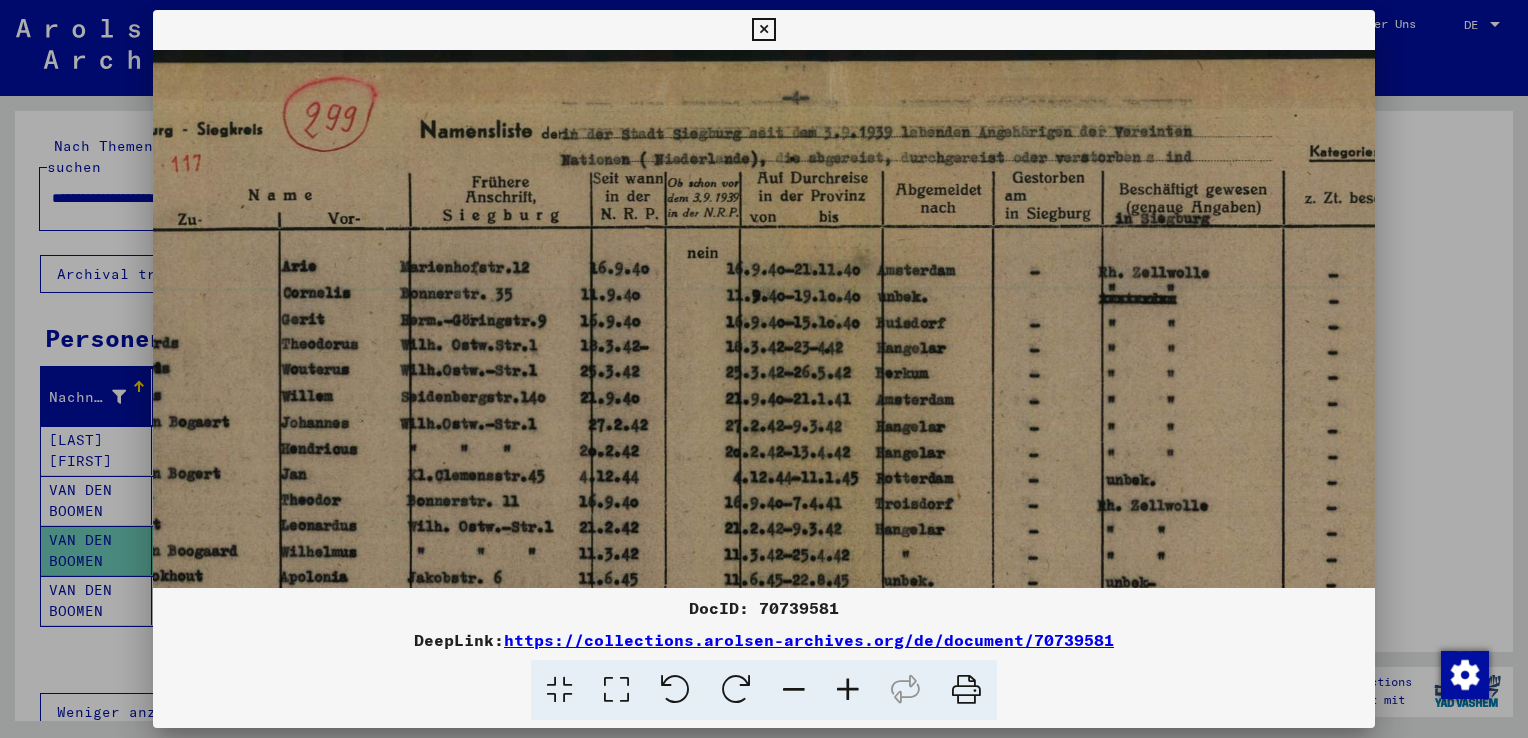scroll, scrollTop: 0, scrollLeft: 173, axis: horizontal 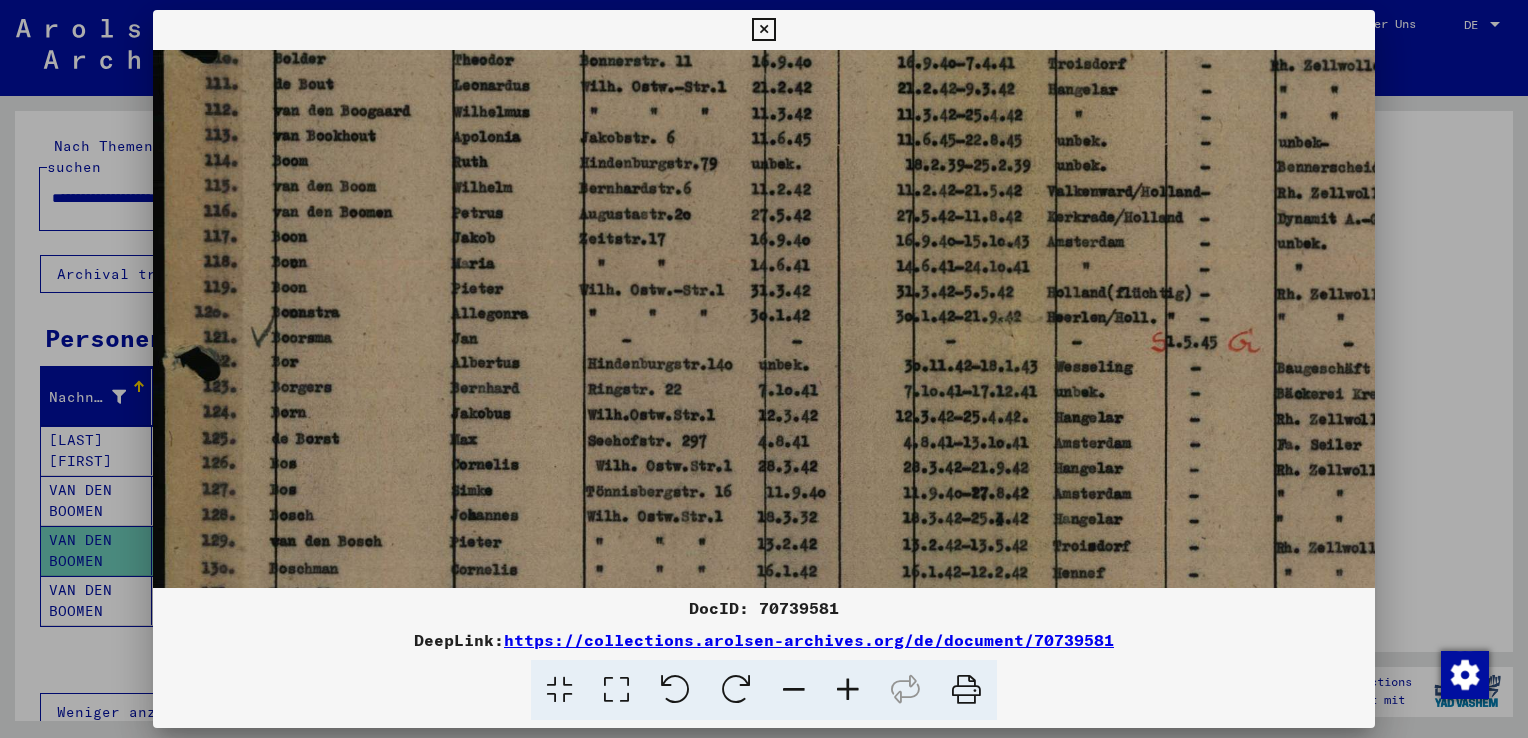 drag, startPoint x: 402, startPoint y: 506, endPoint x: 734, endPoint y: 77, distance: 542.462 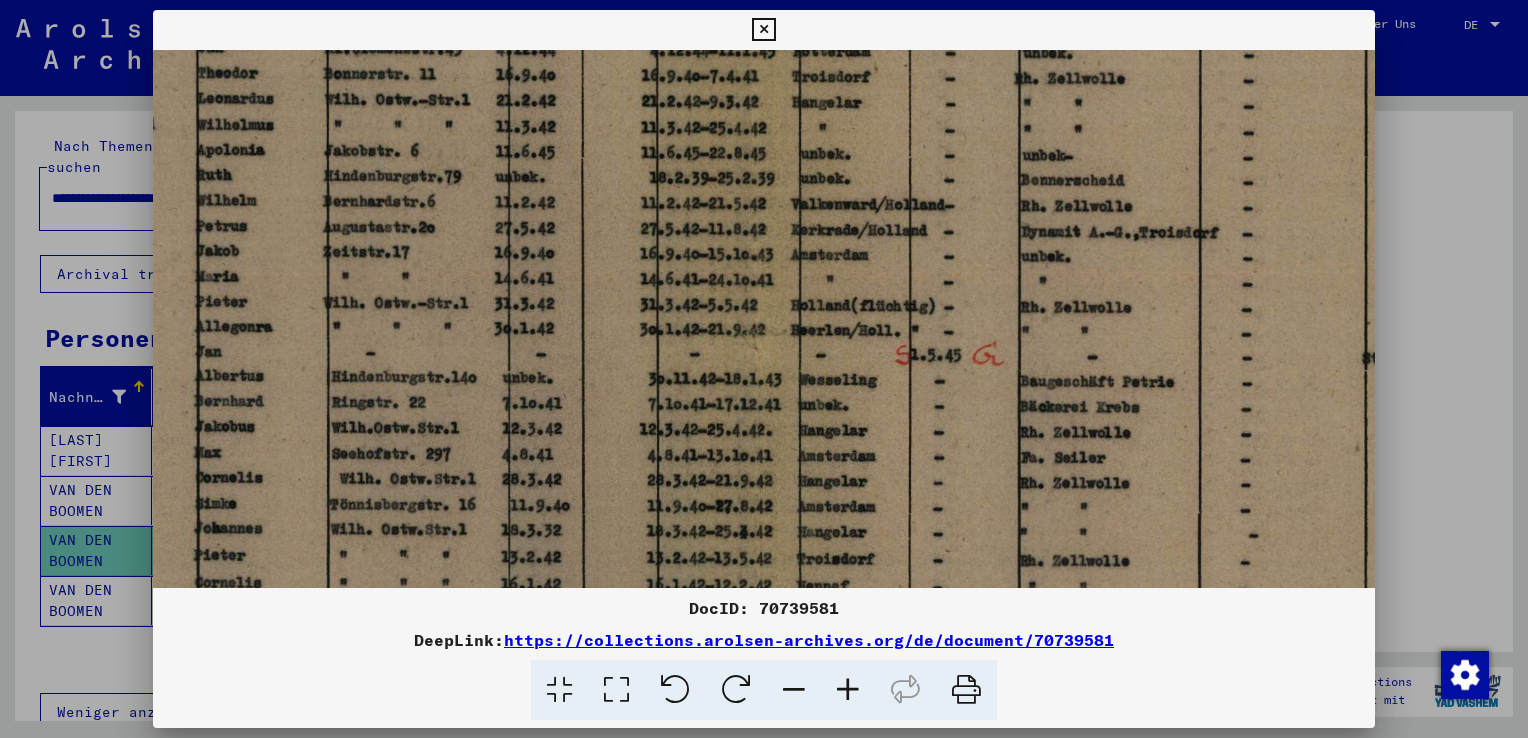 scroll, scrollTop: 426, scrollLeft: 255, axis: both 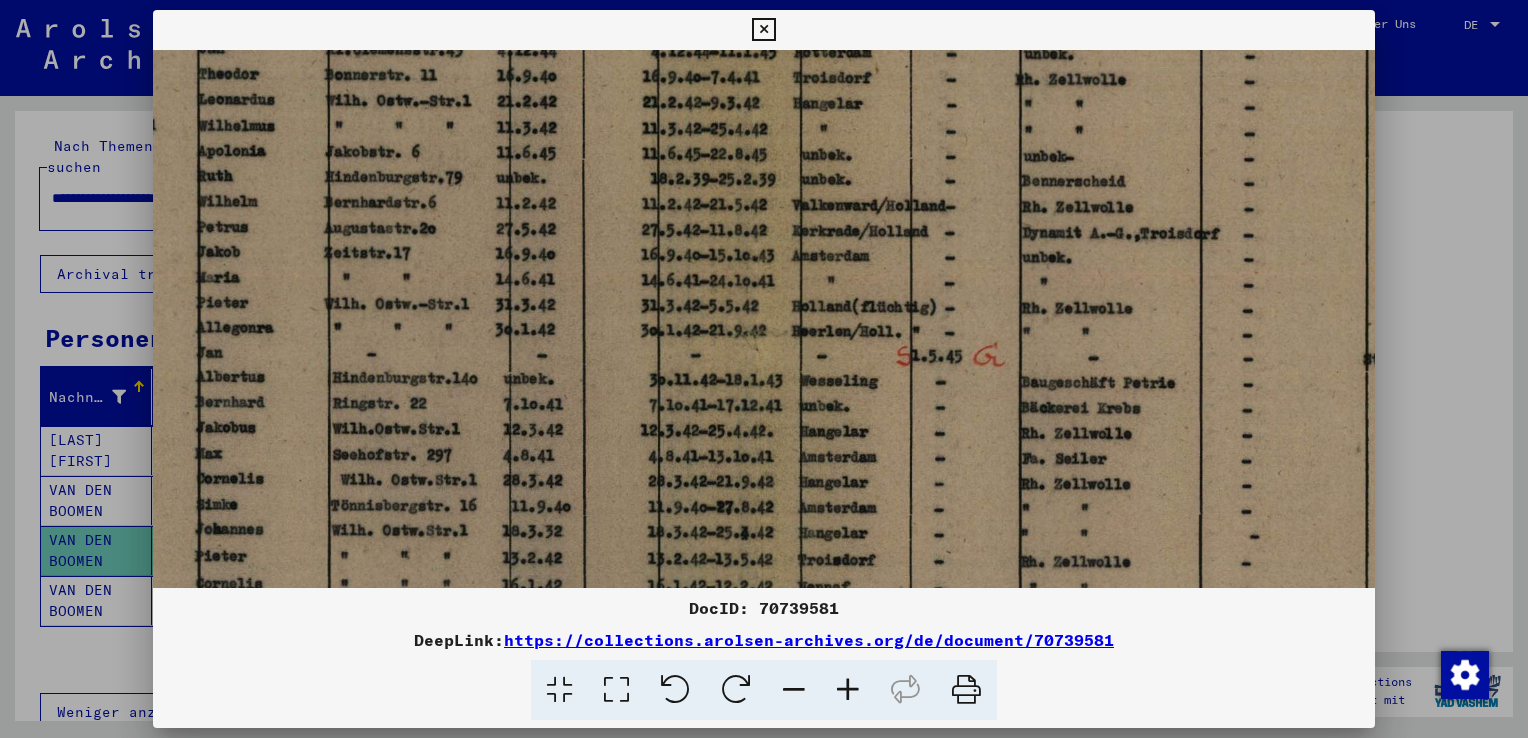 drag, startPoint x: 1291, startPoint y: 222, endPoint x: 1045, endPoint y: 239, distance: 246.5867 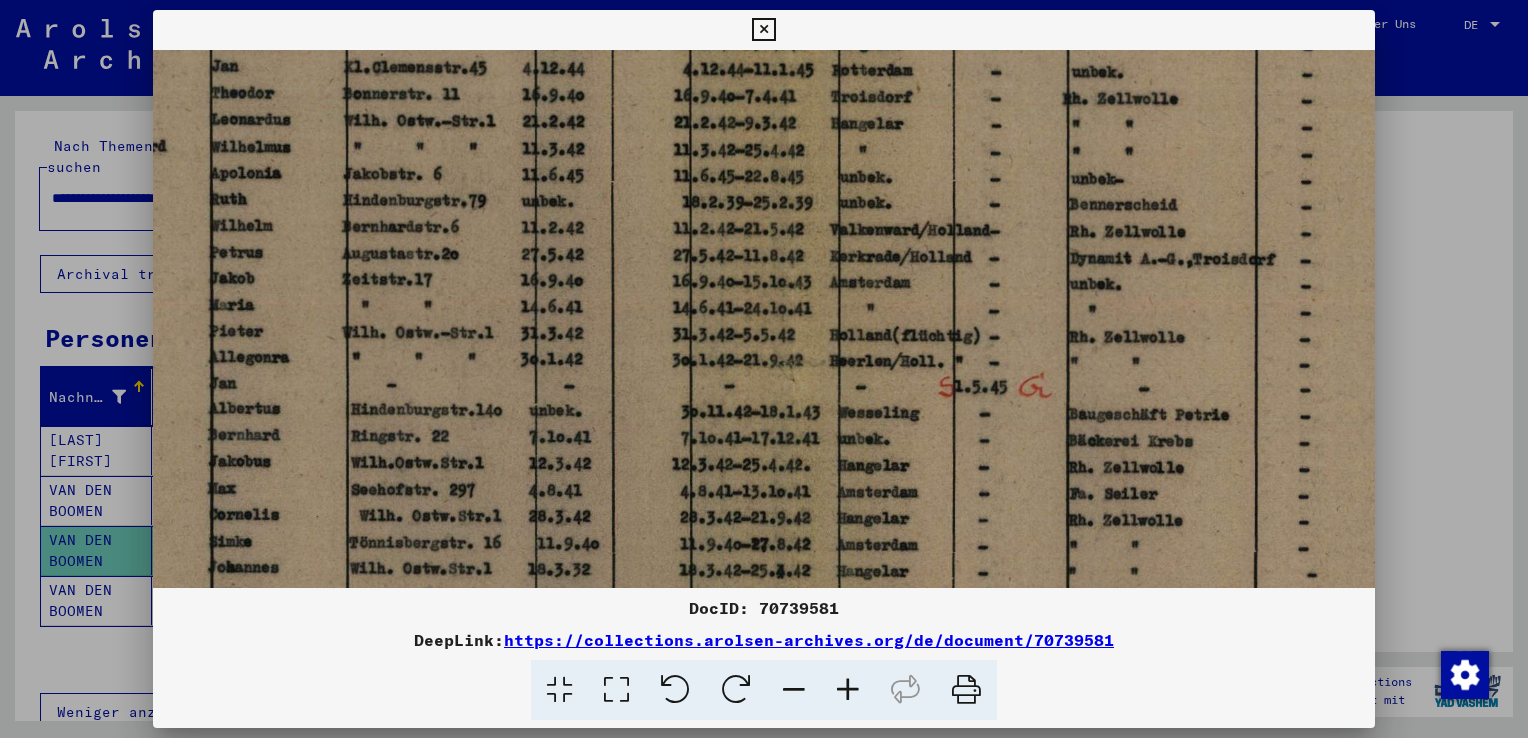 click at bounding box center (848, 690) 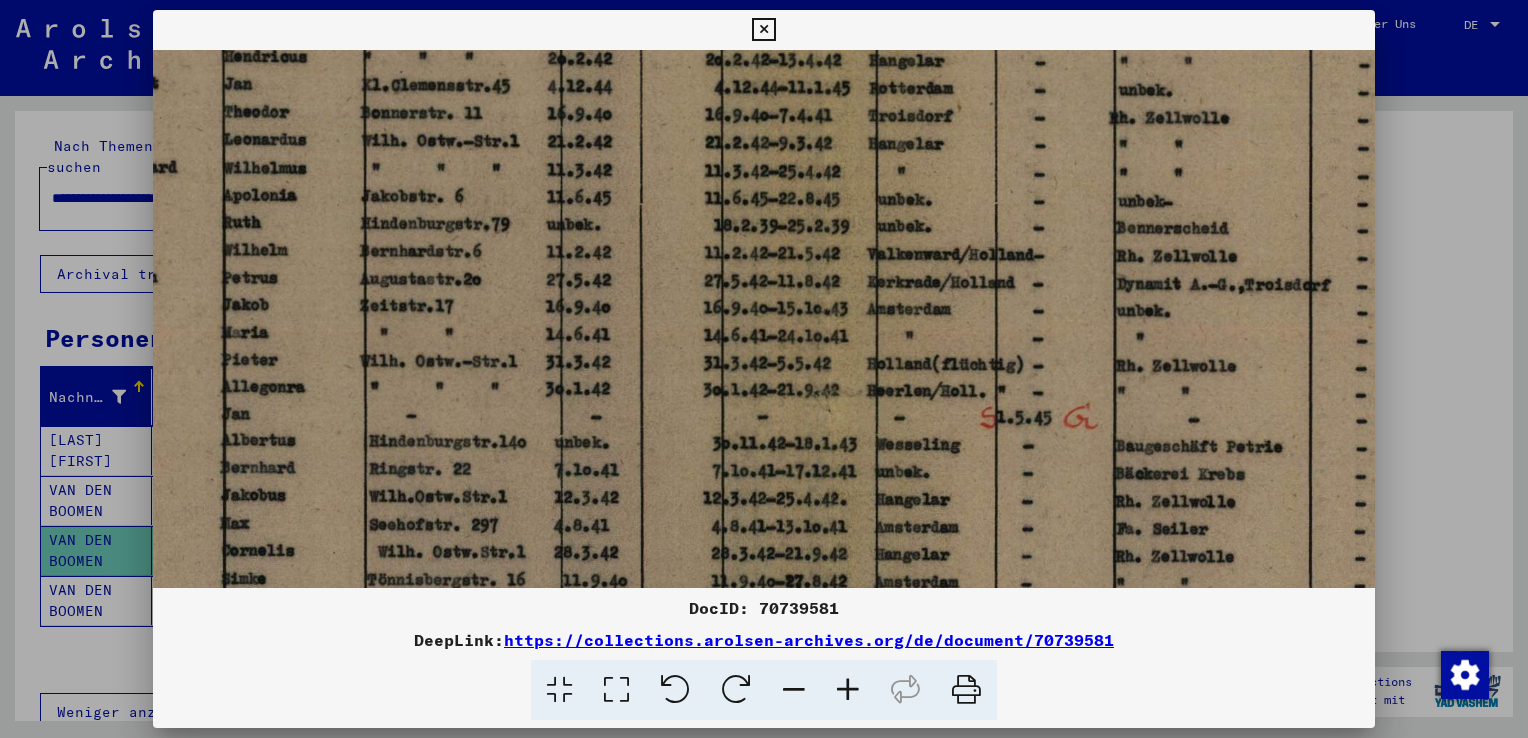 click at bounding box center (848, 690) 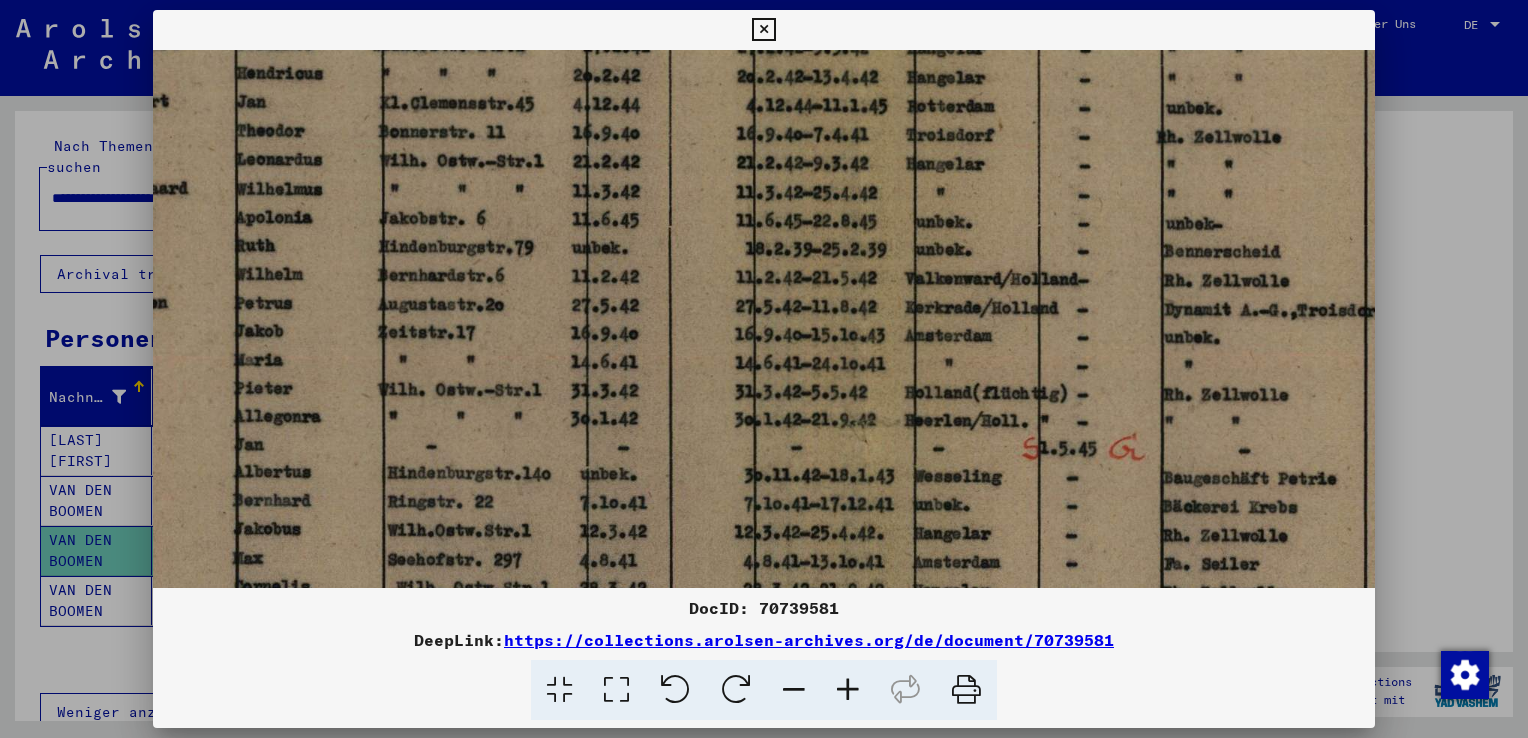 click at bounding box center [848, 690] 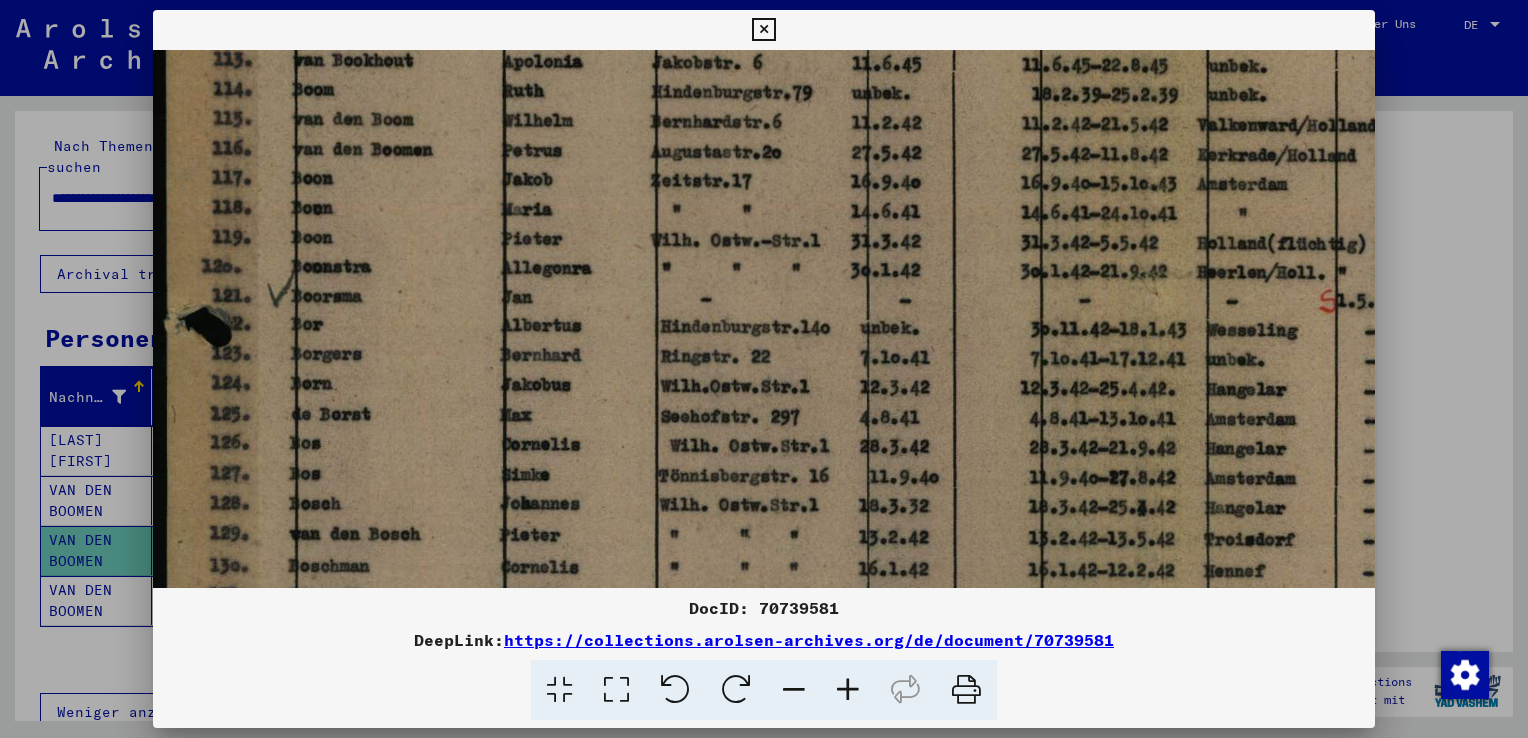 scroll, scrollTop: 616, scrollLeft: 0, axis: vertical 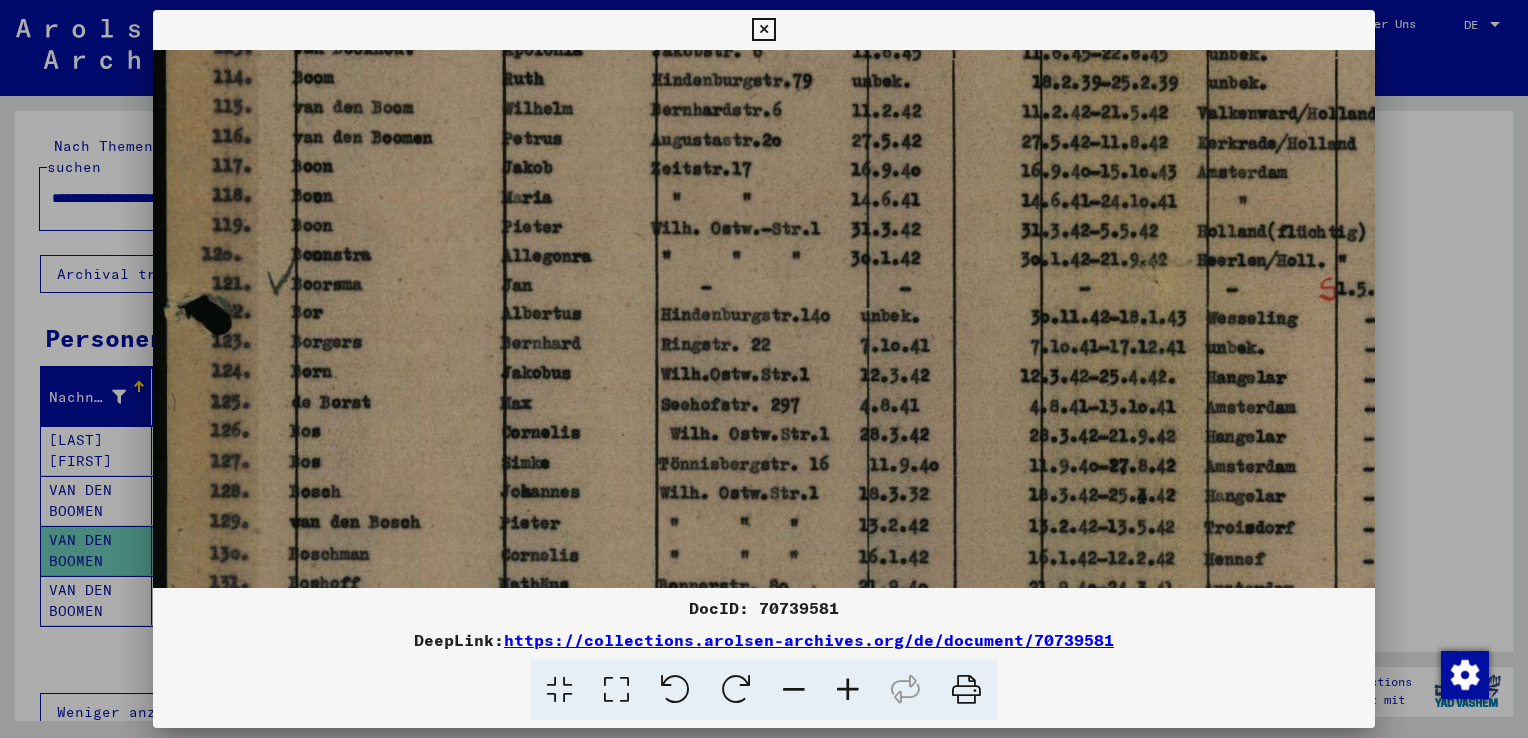 drag, startPoint x: 1140, startPoint y: 371, endPoint x: 1504, endPoint y: 190, distance: 406.51813 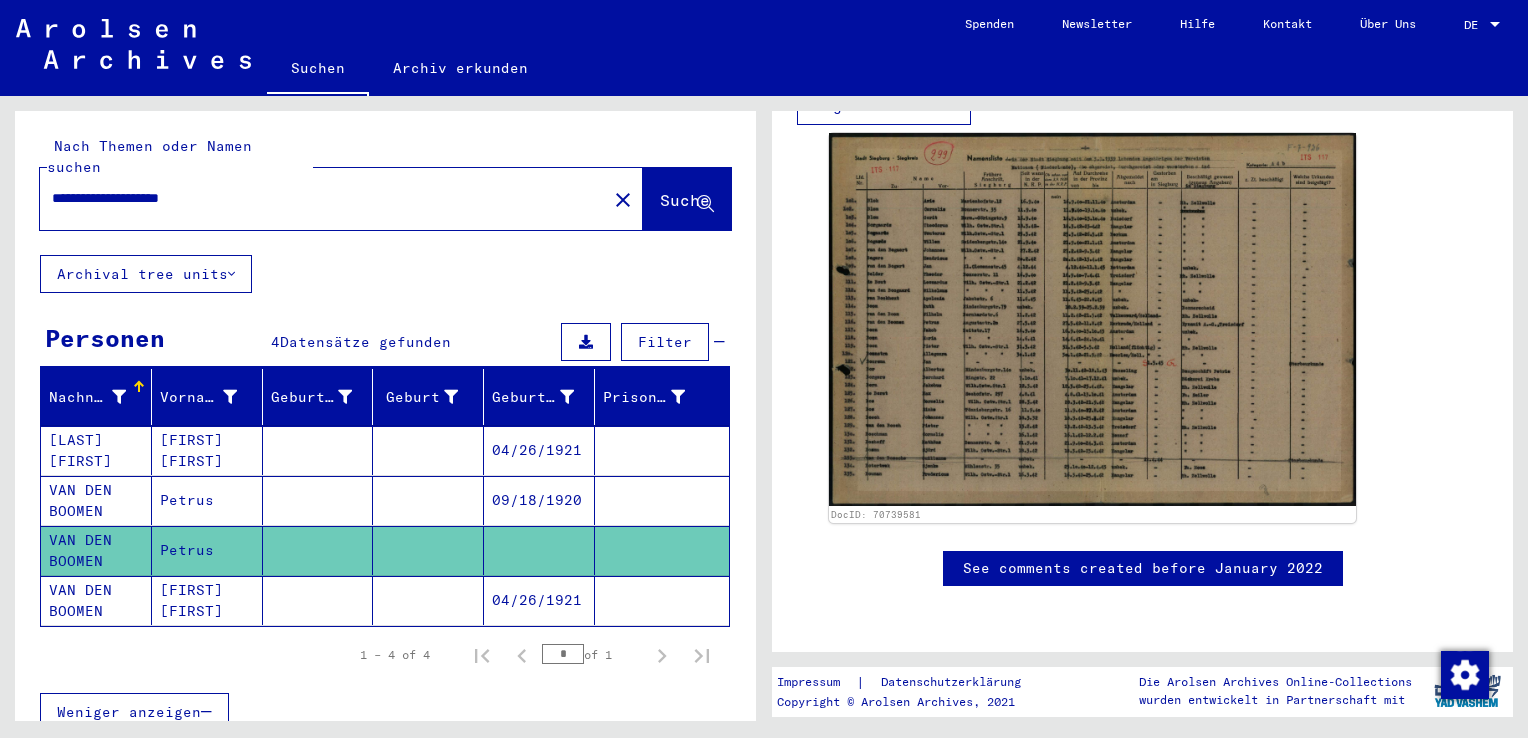click on "VAN DEN BOOMEN" 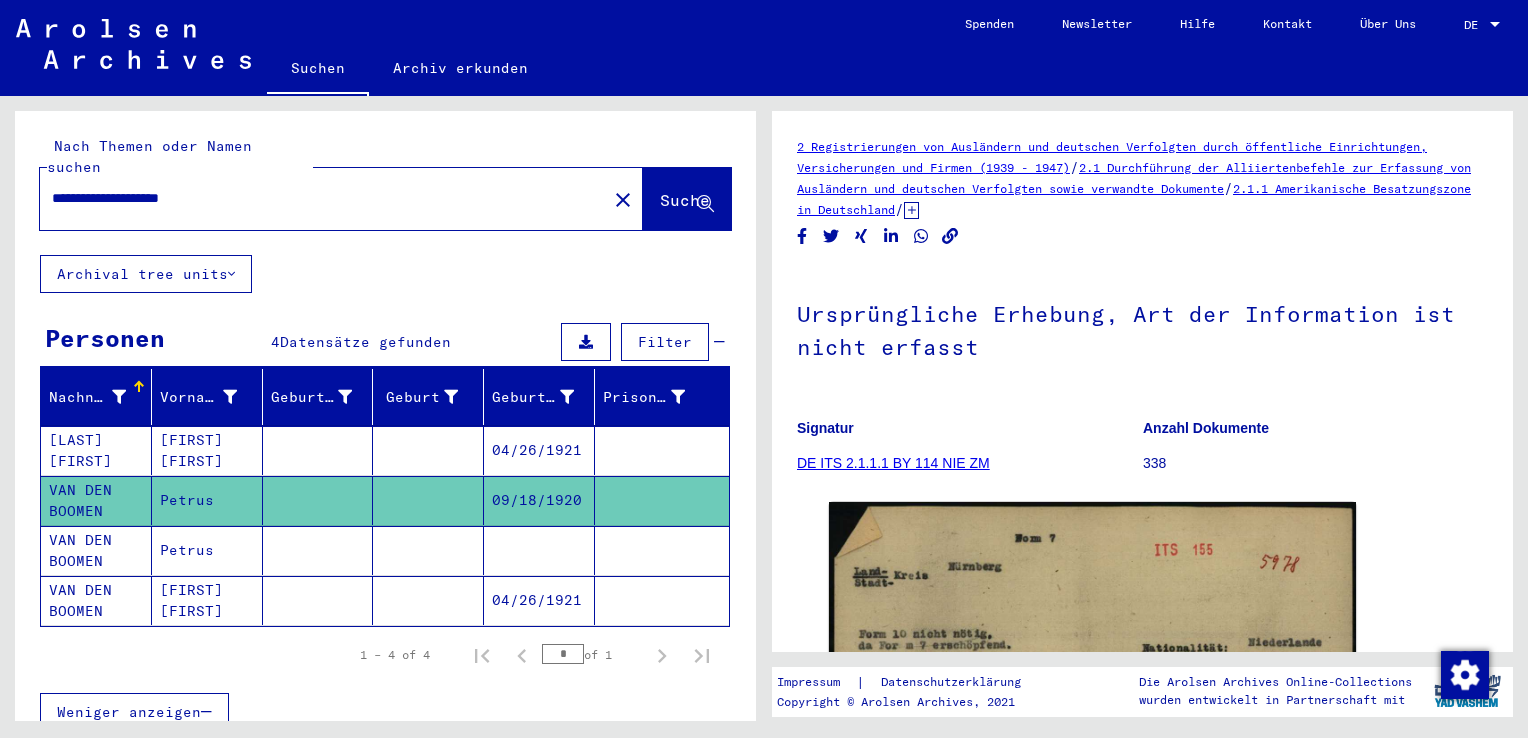 scroll, scrollTop: 0, scrollLeft: 0, axis: both 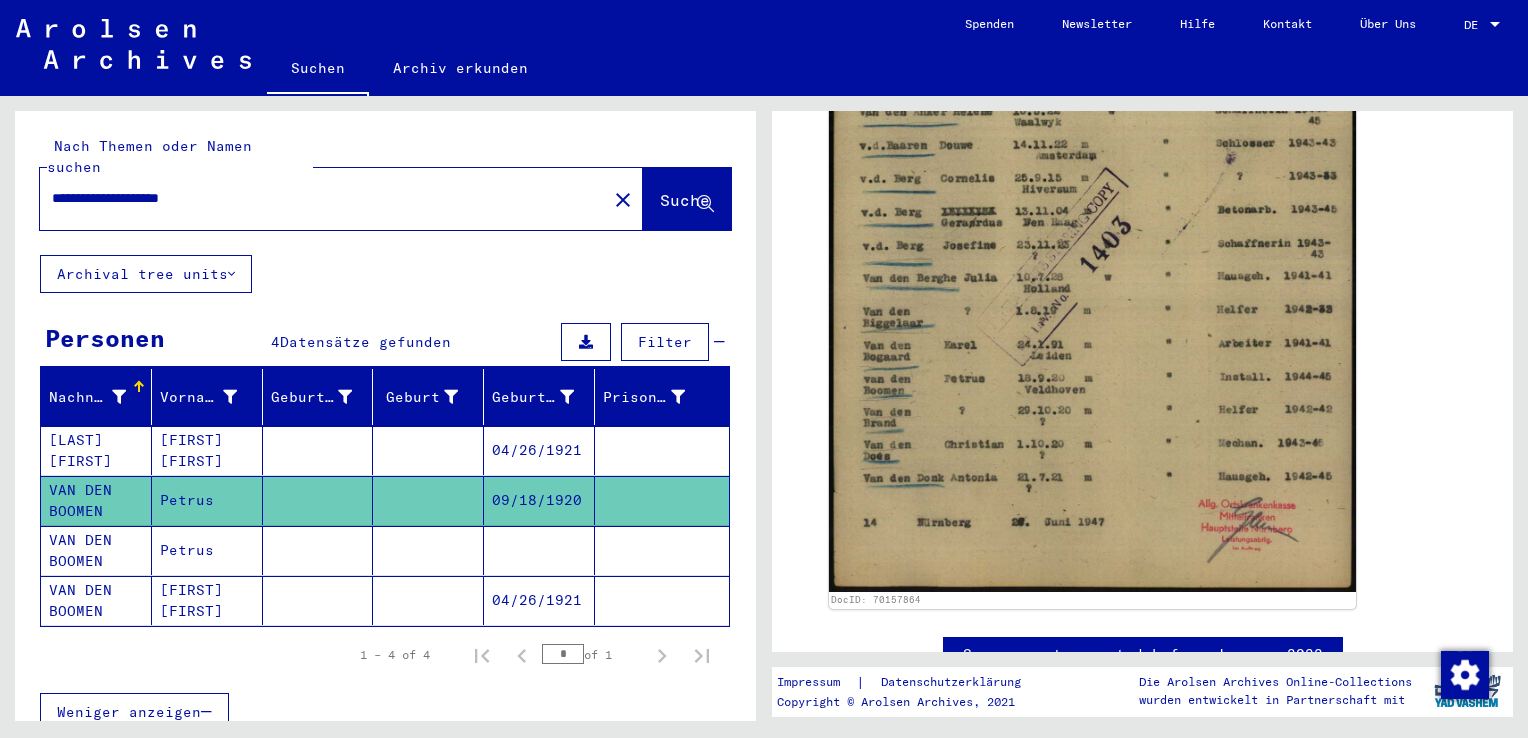 click on "VAN DEN BOOMEN" at bounding box center [96, 600] 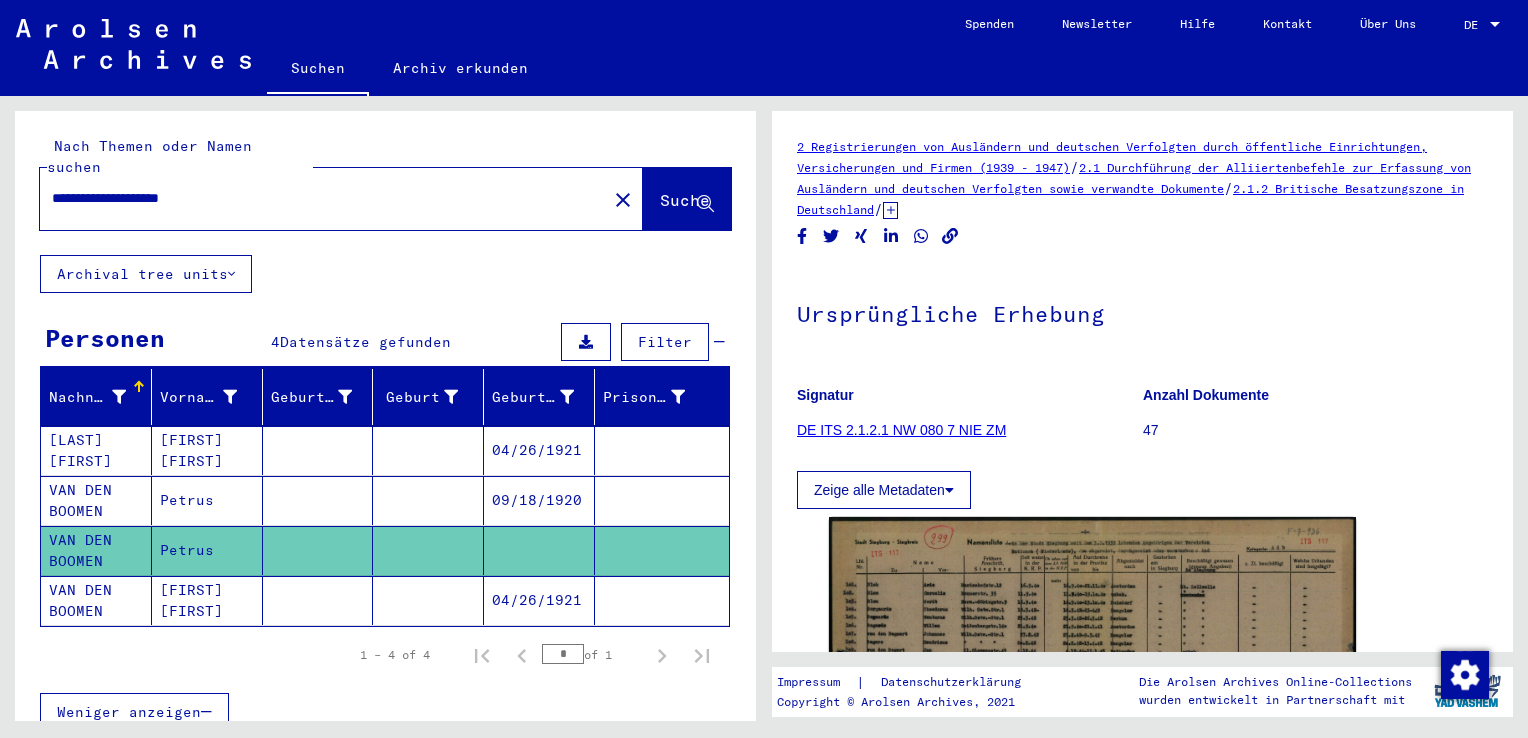 scroll, scrollTop: 0, scrollLeft: 0, axis: both 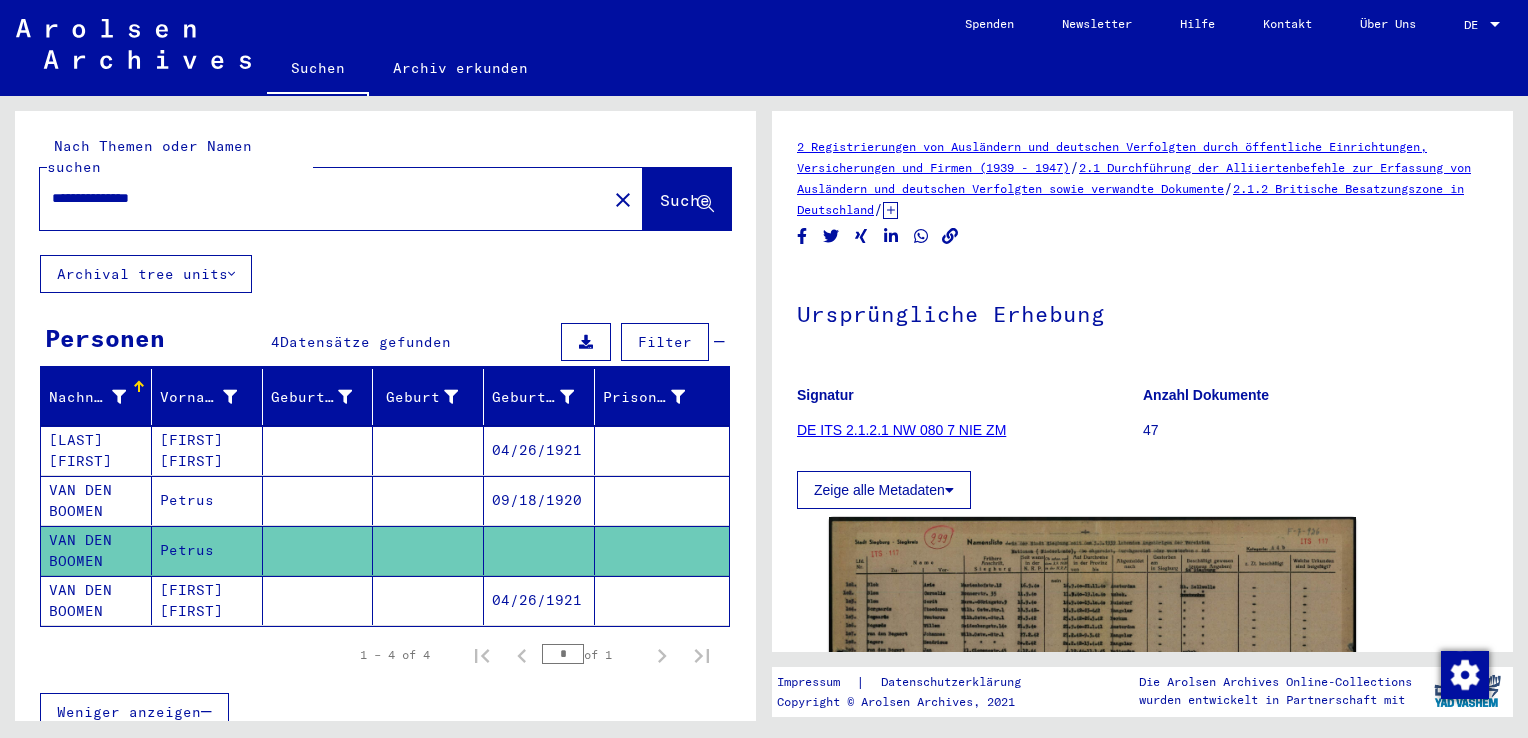 type on "**********" 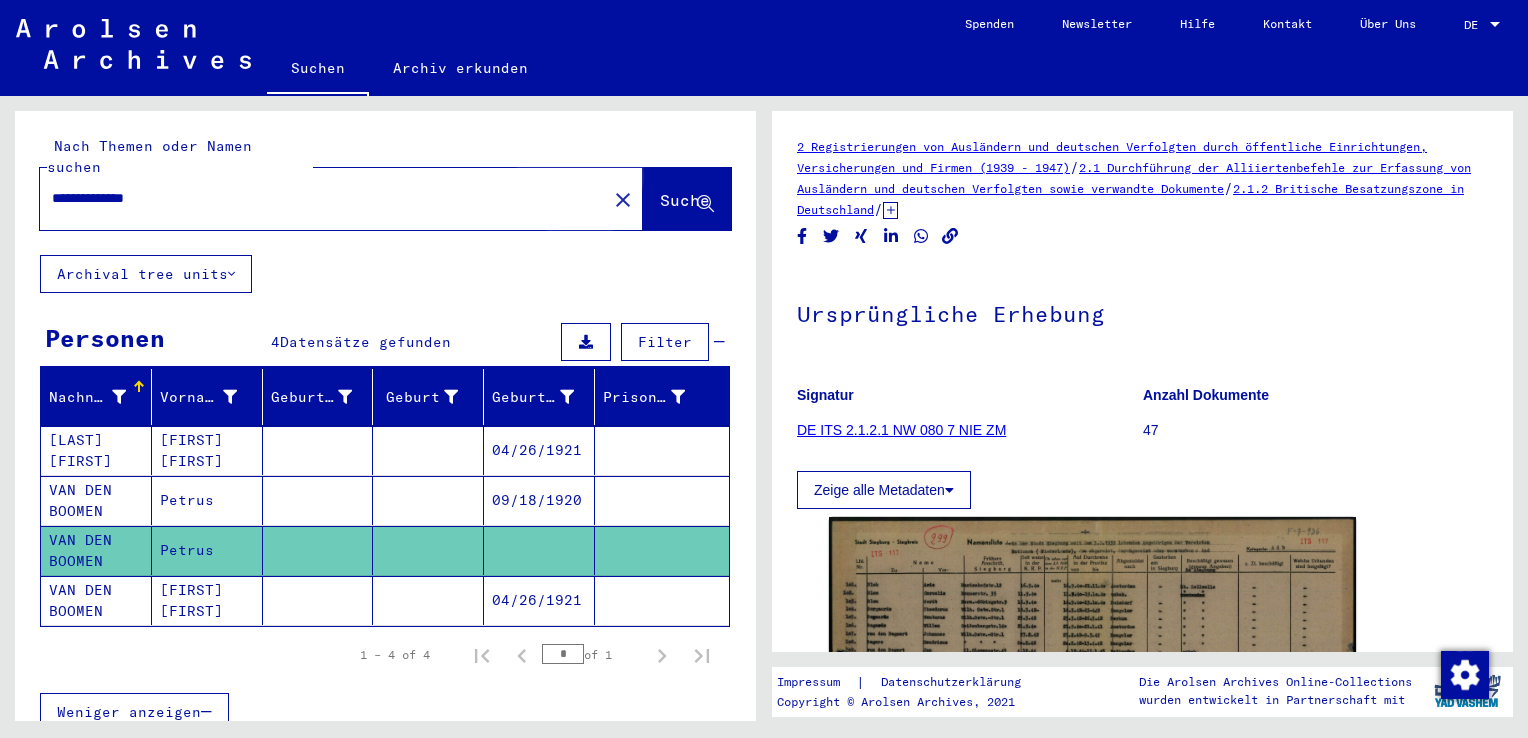 click on "Suche" 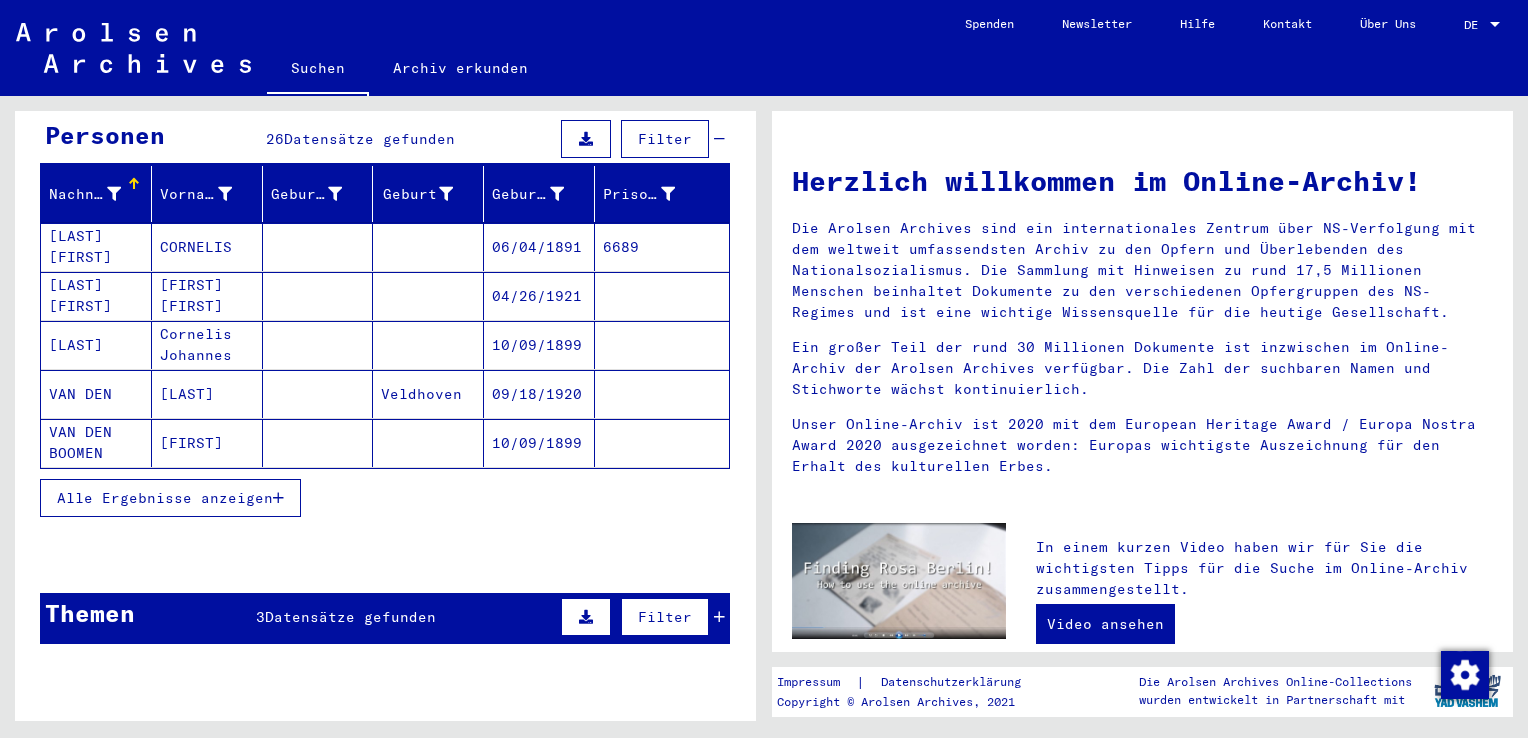 scroll, scrollTop: 300, scrollLeft: 0, axis: vertical 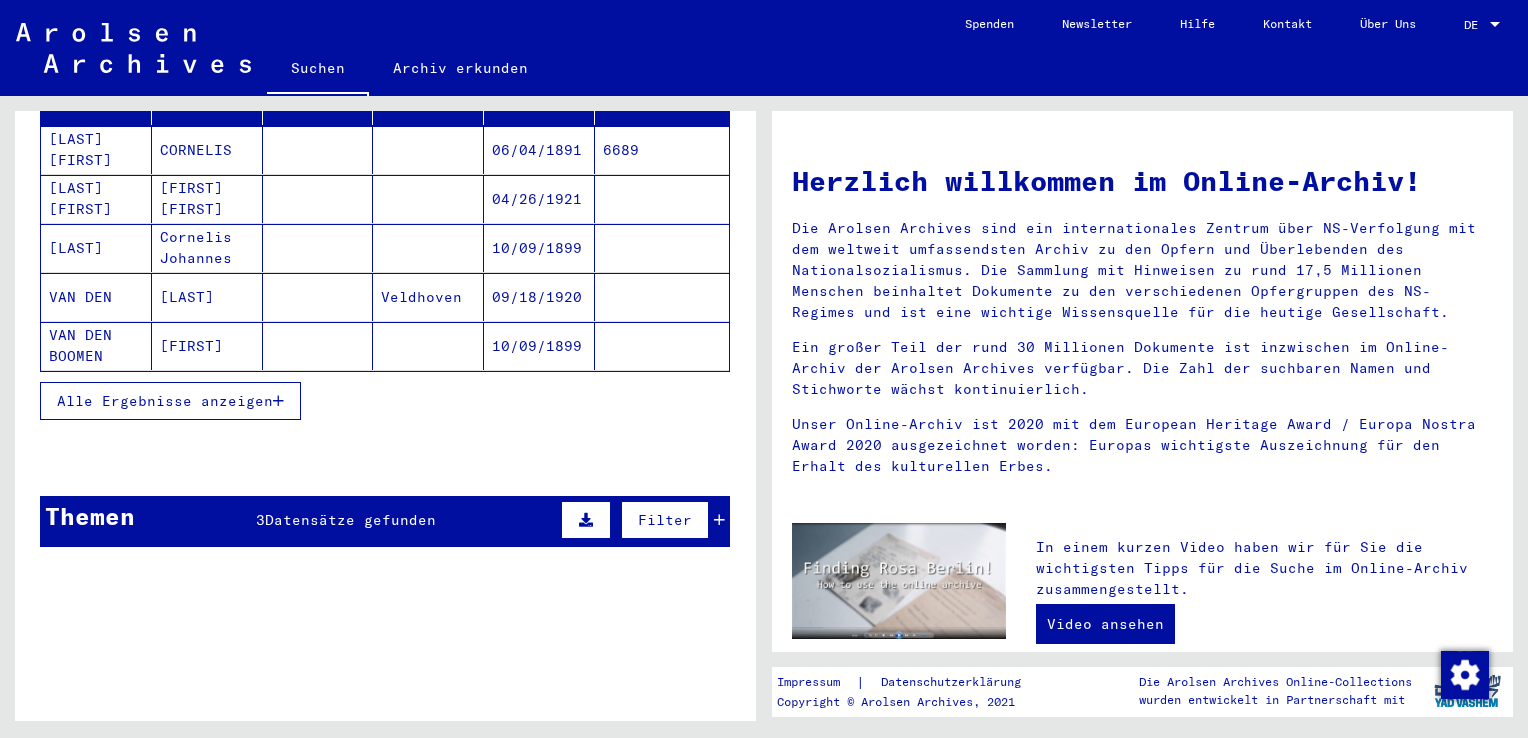 click on "VAN DEN" at bounding box center (96, 346) 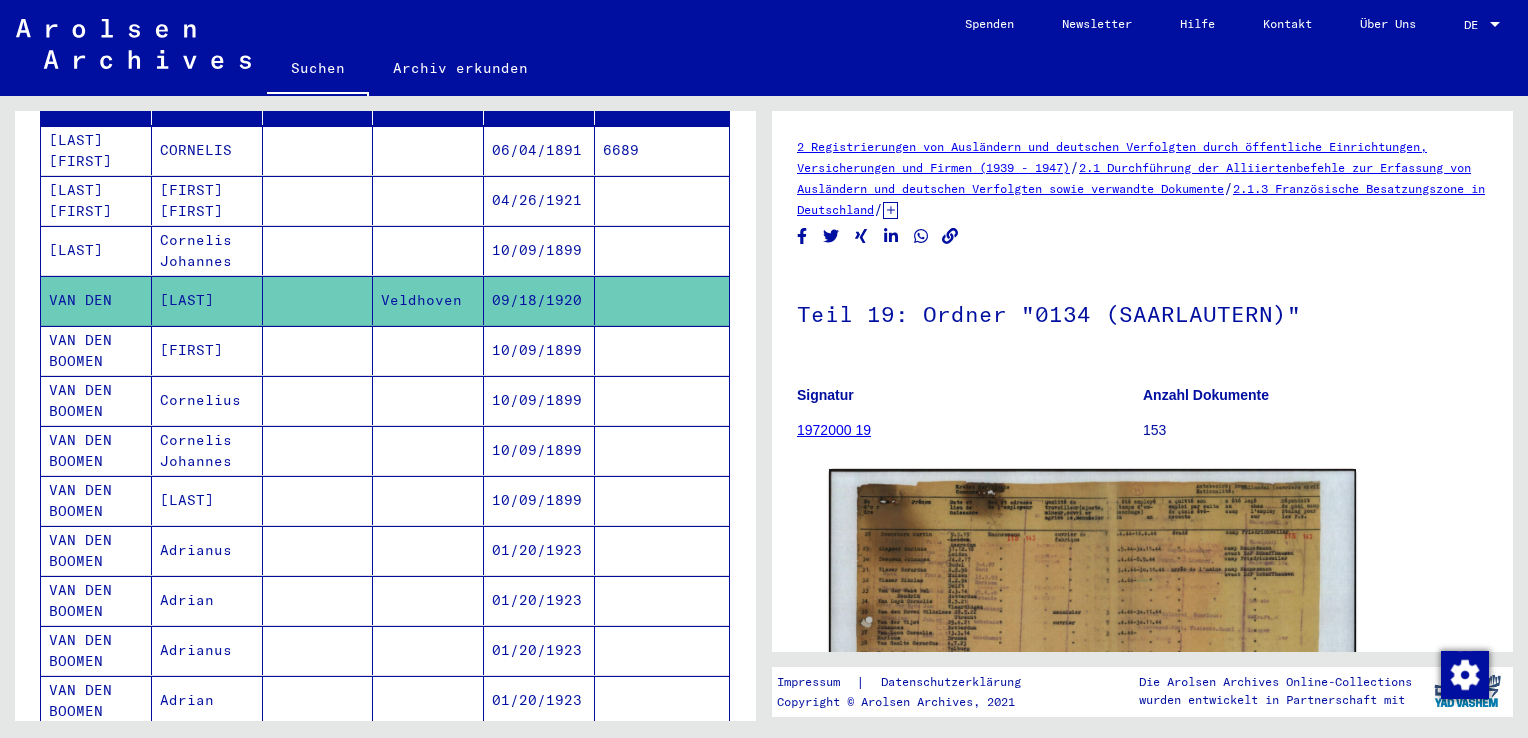 click on "1972000 19" 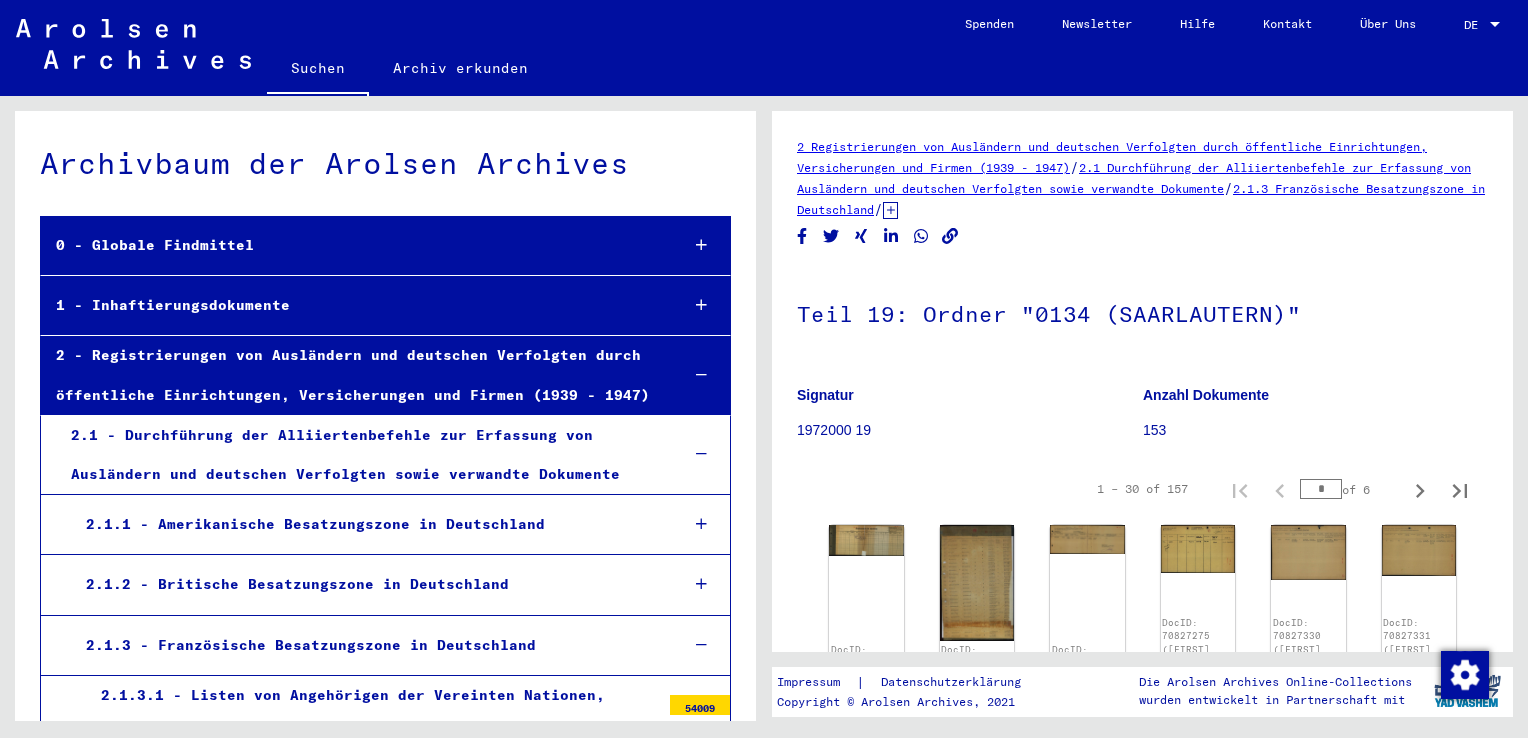scroll, scrollTop: 2623, scrollLeft: 0, axis: vertical 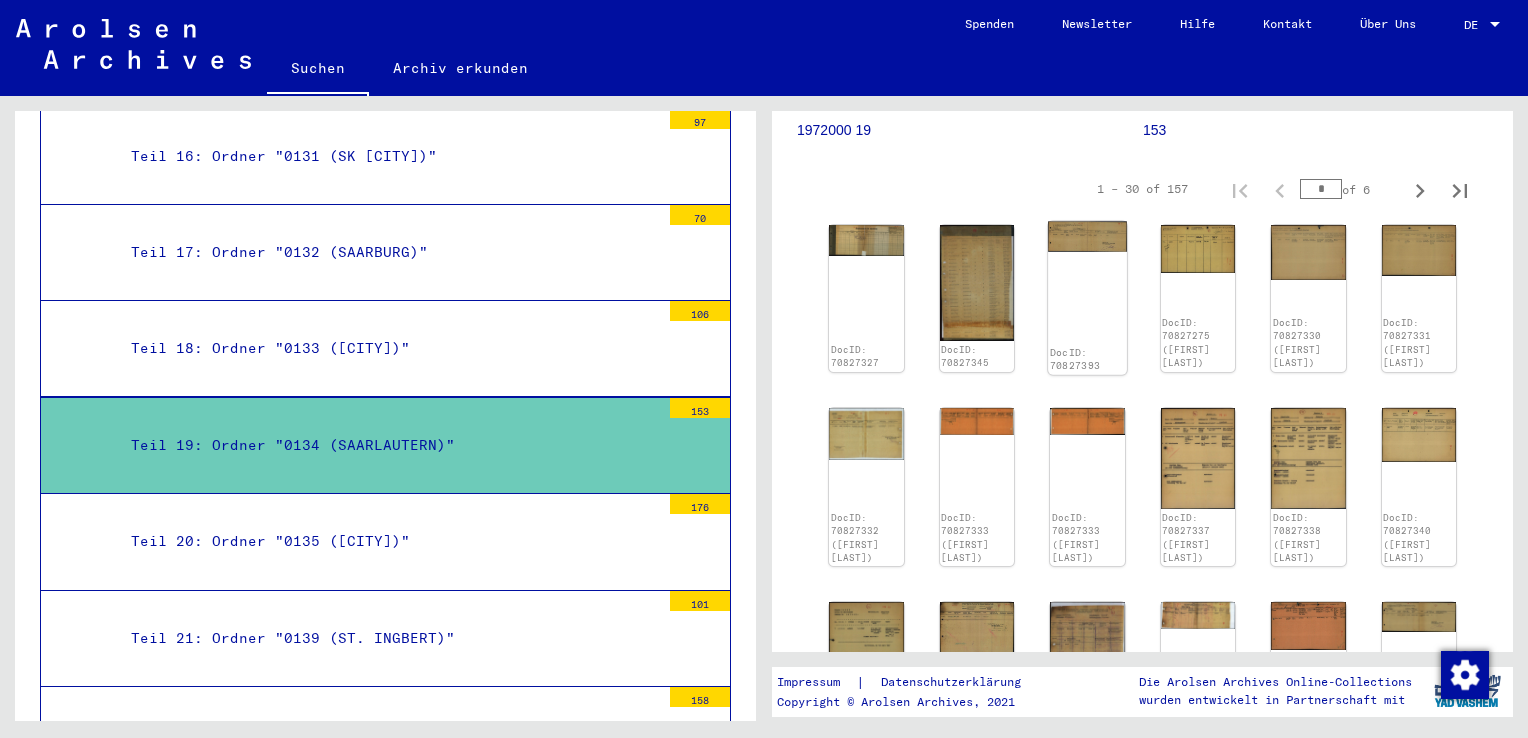 click 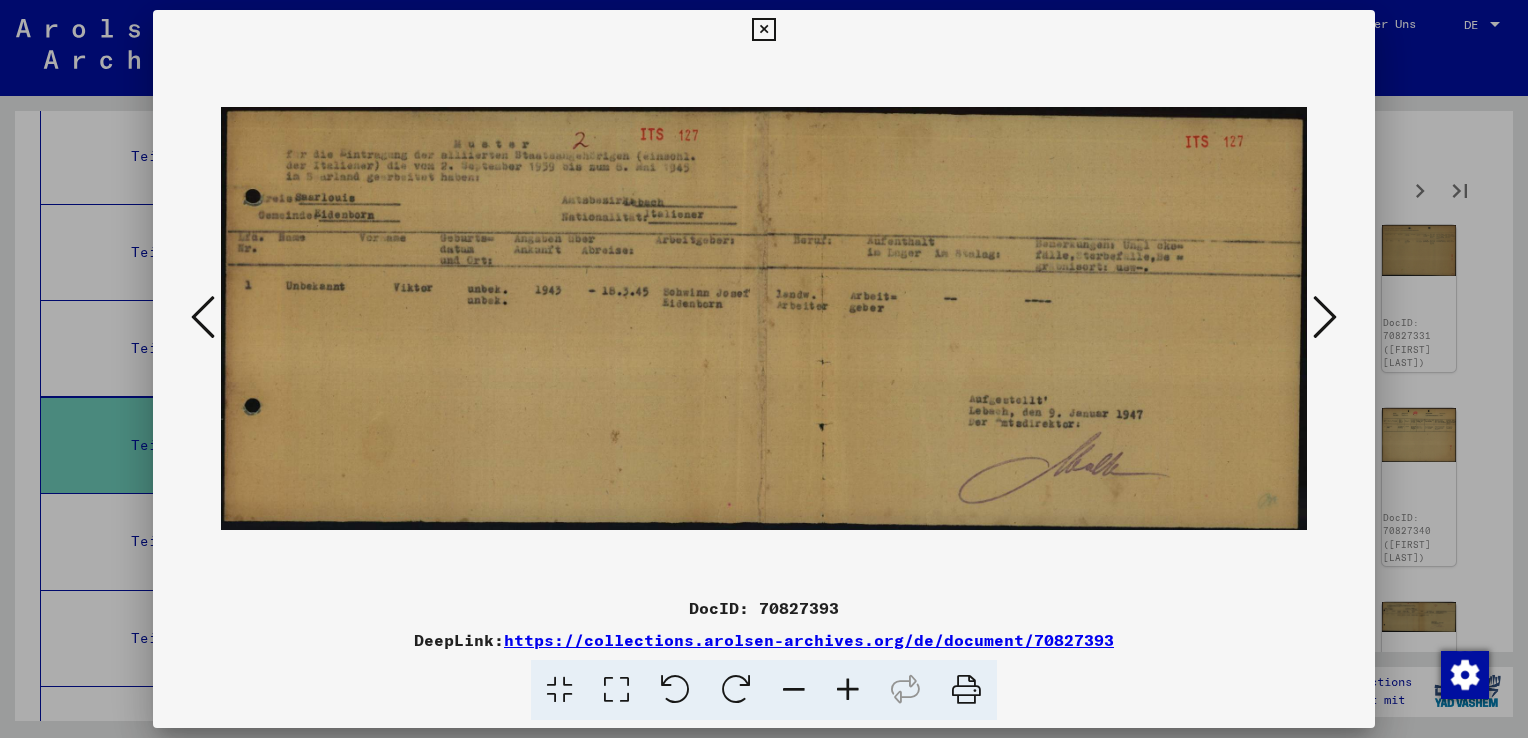 click at bounding box center [848, 690] 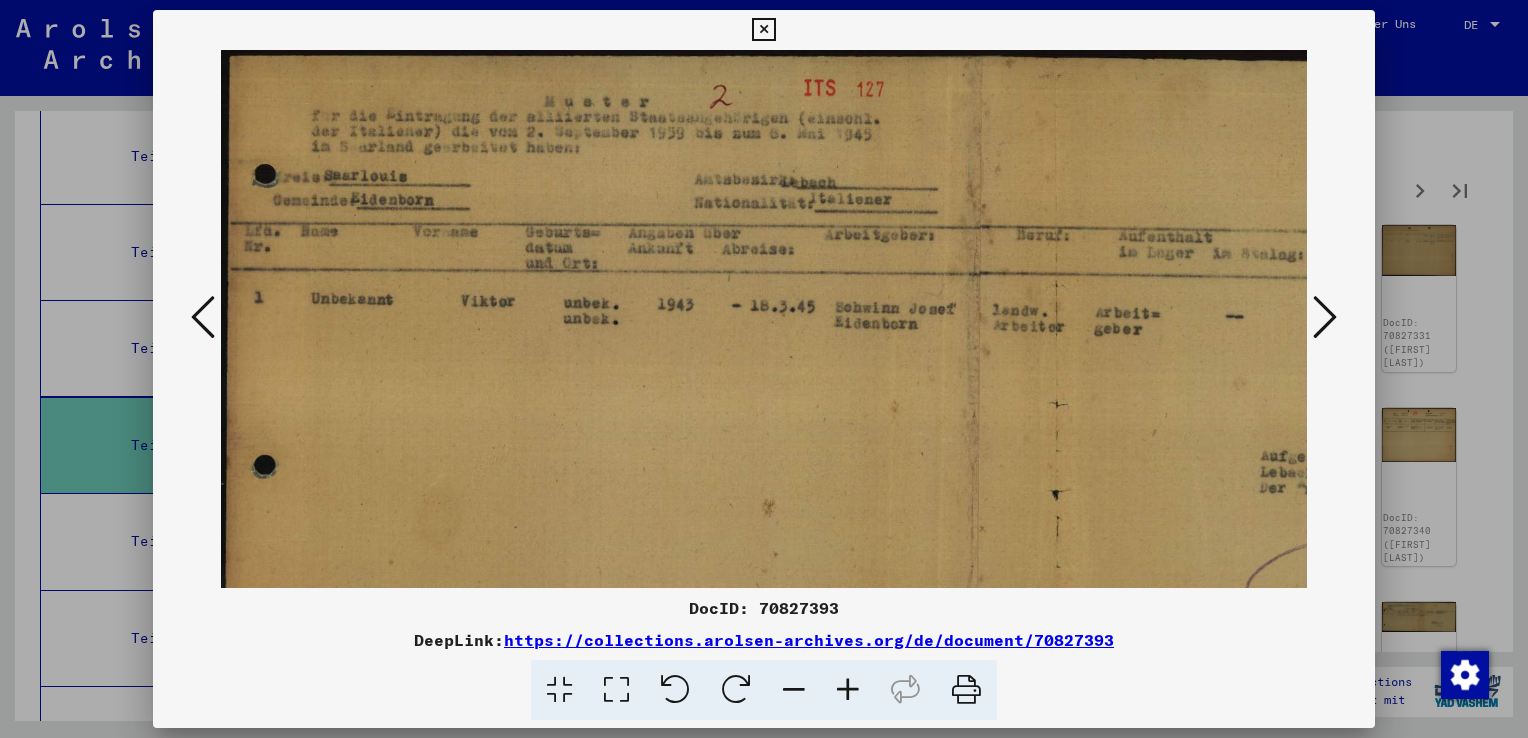 click at bounding box center [848, 690] 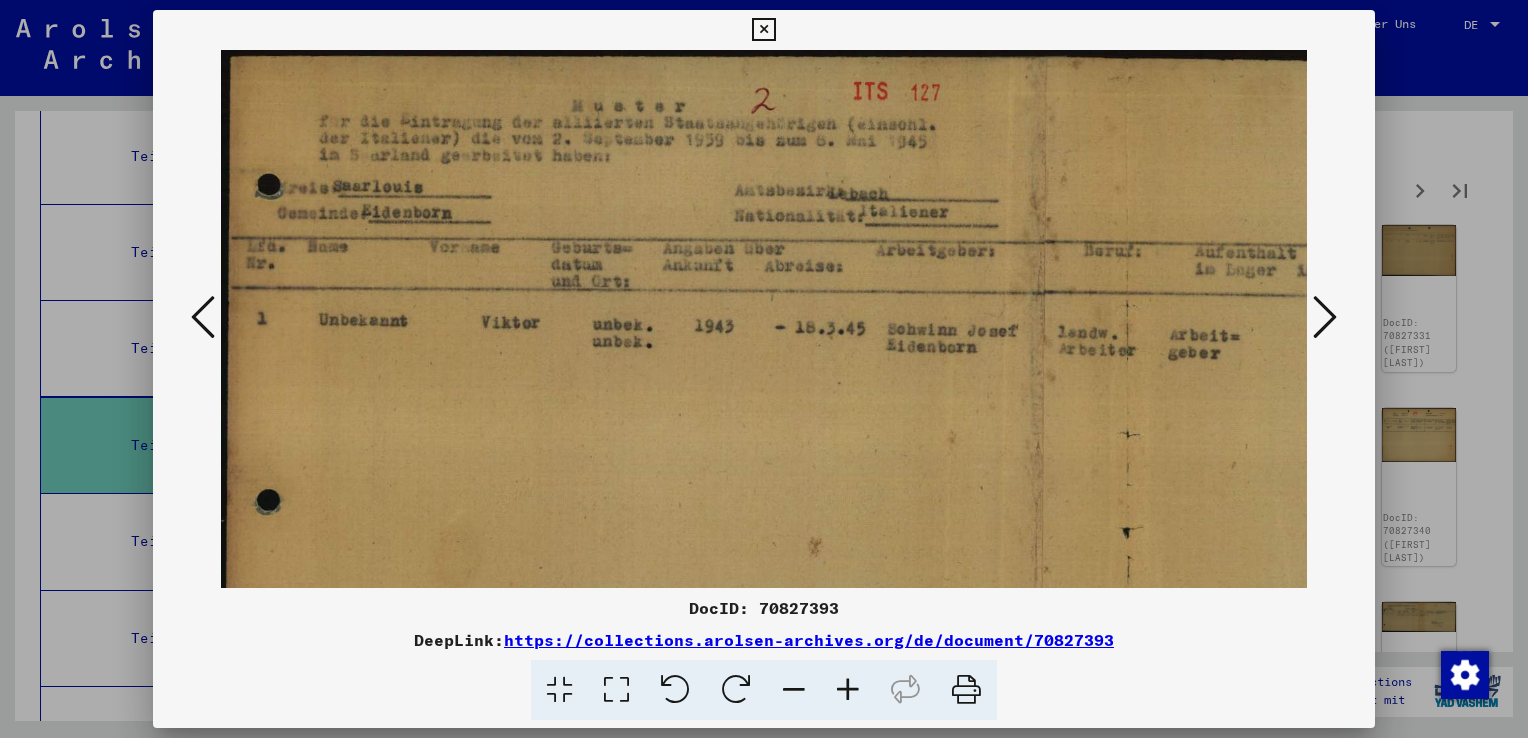 click at bounding box center (848, 690) 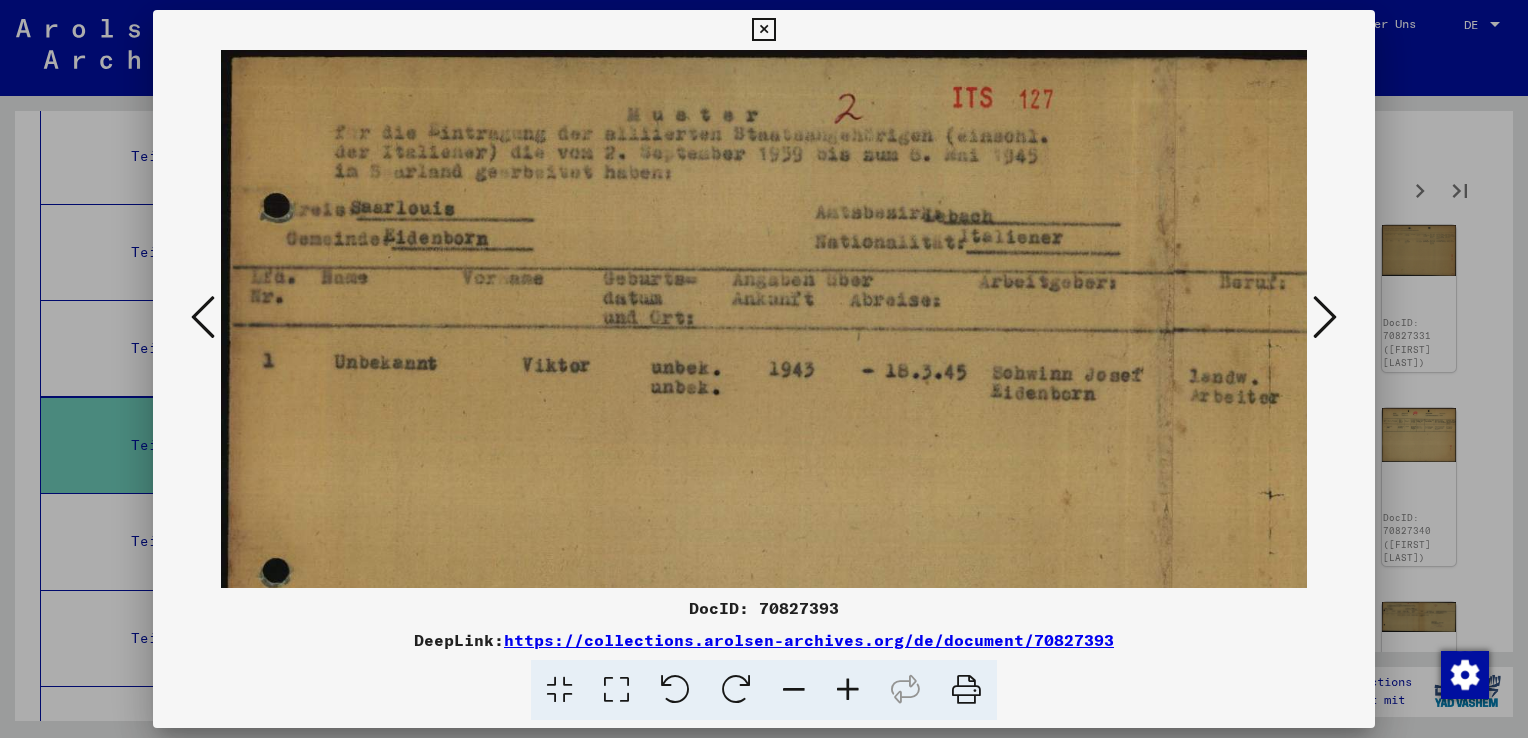 click at bounding box center [763, 30] 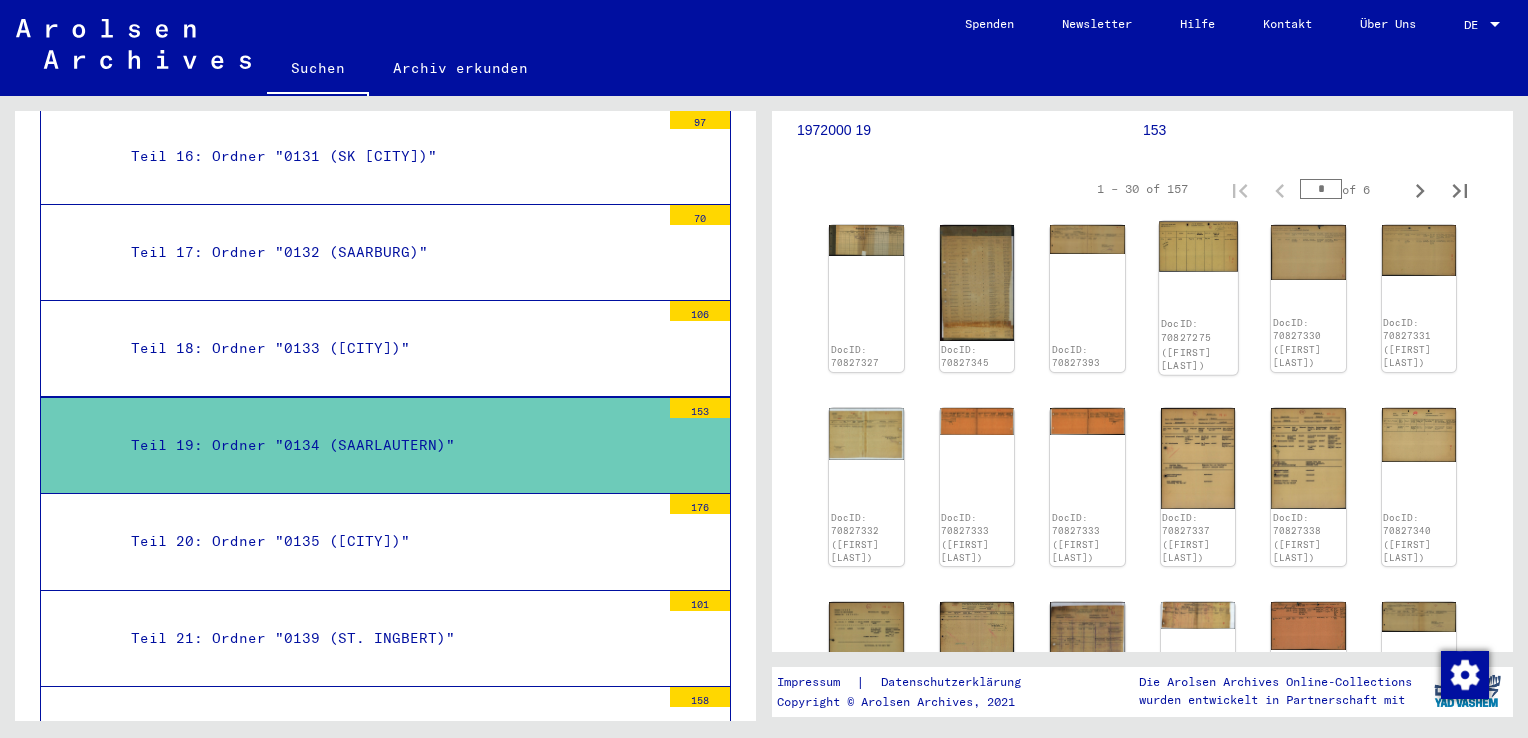 click 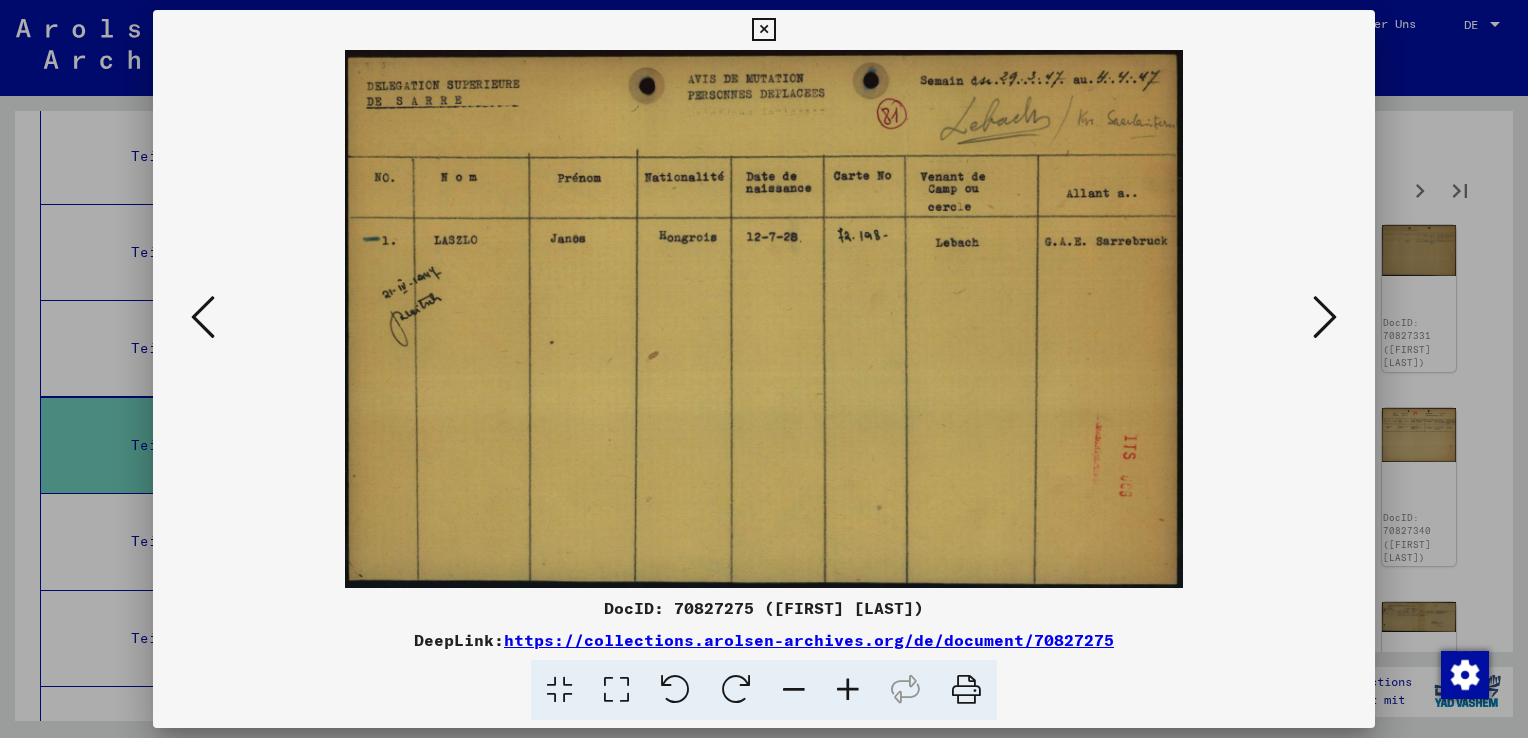 click at bounding box center [763, 30] 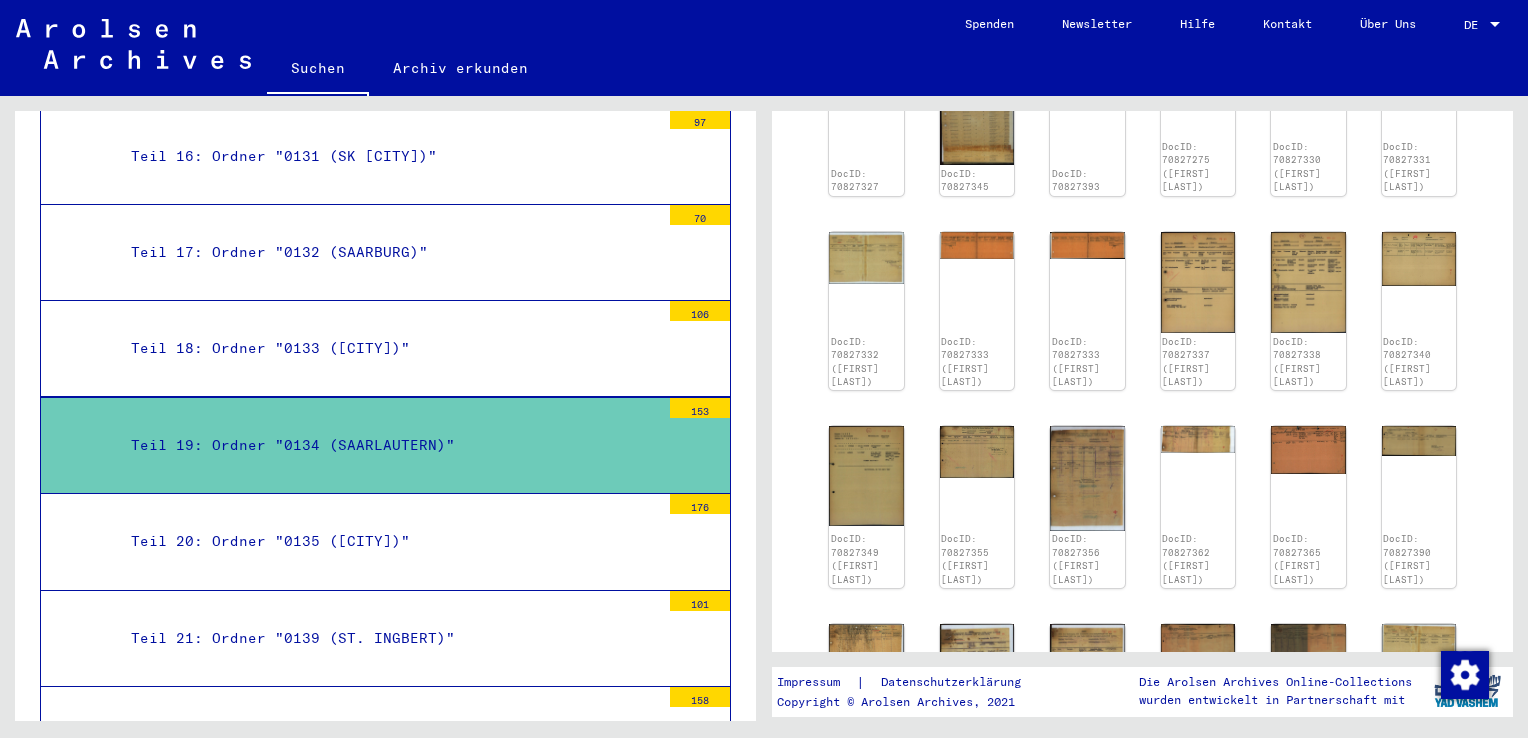 scroll, scrollTop: 200, scrollLeft: 0, axis: vertical 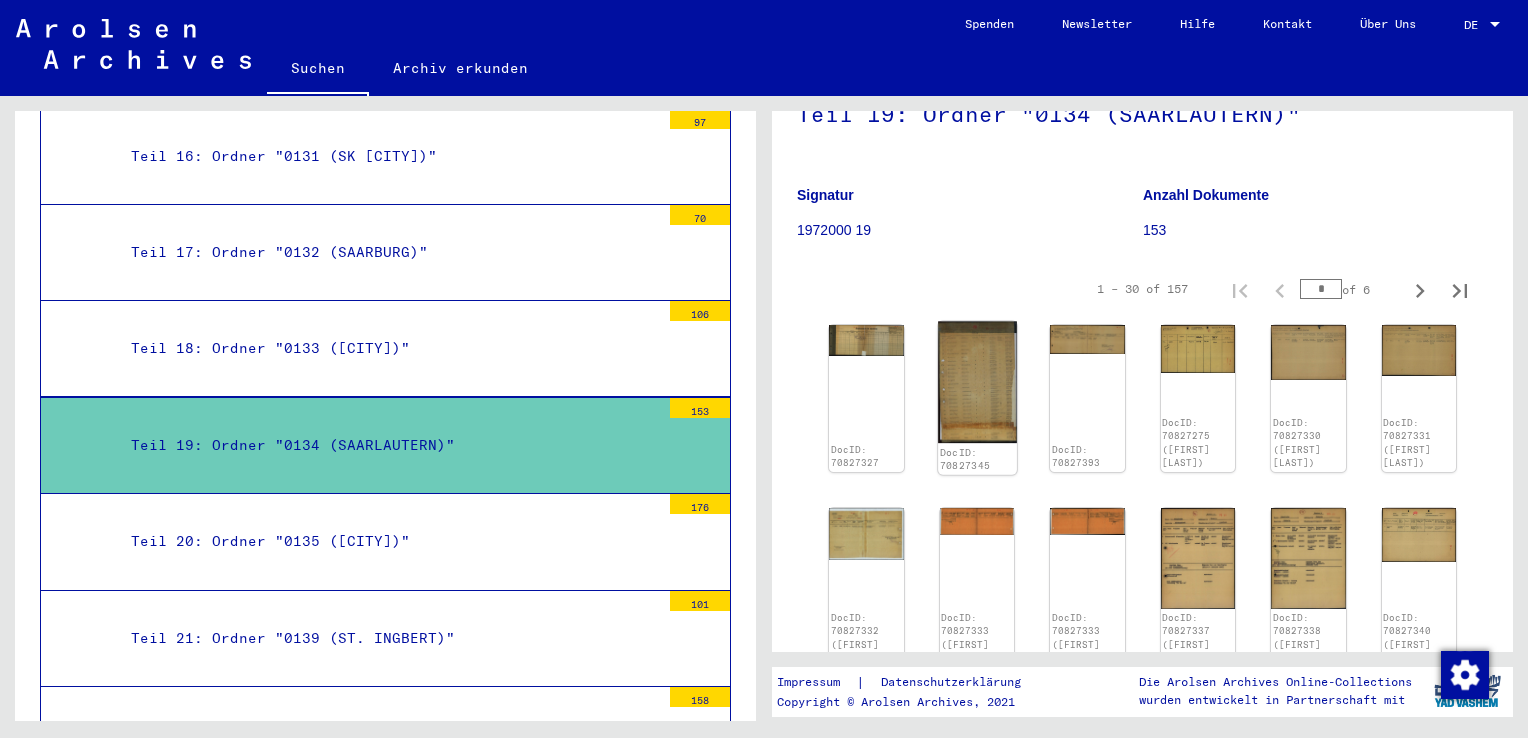 click 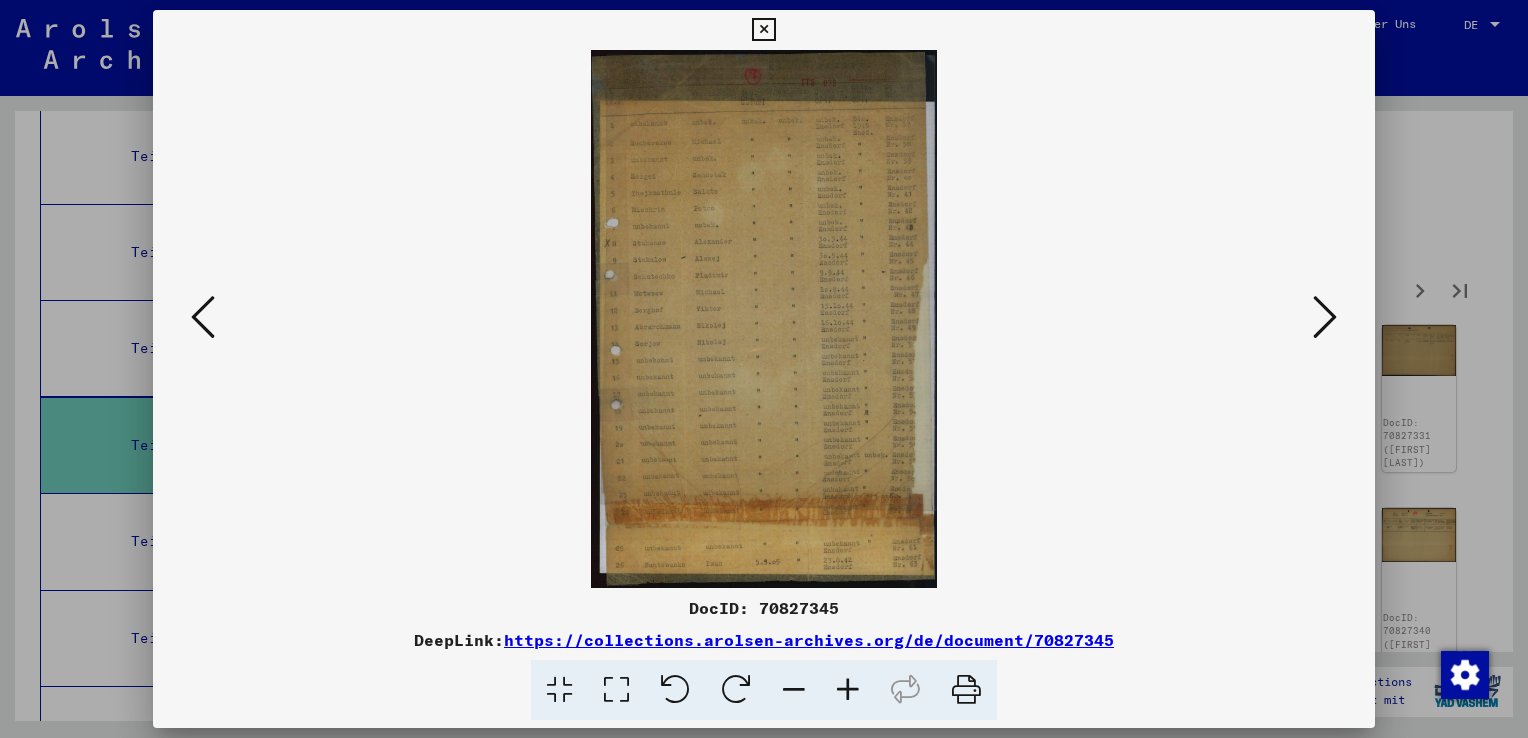 click at bounding box center [848, 690] 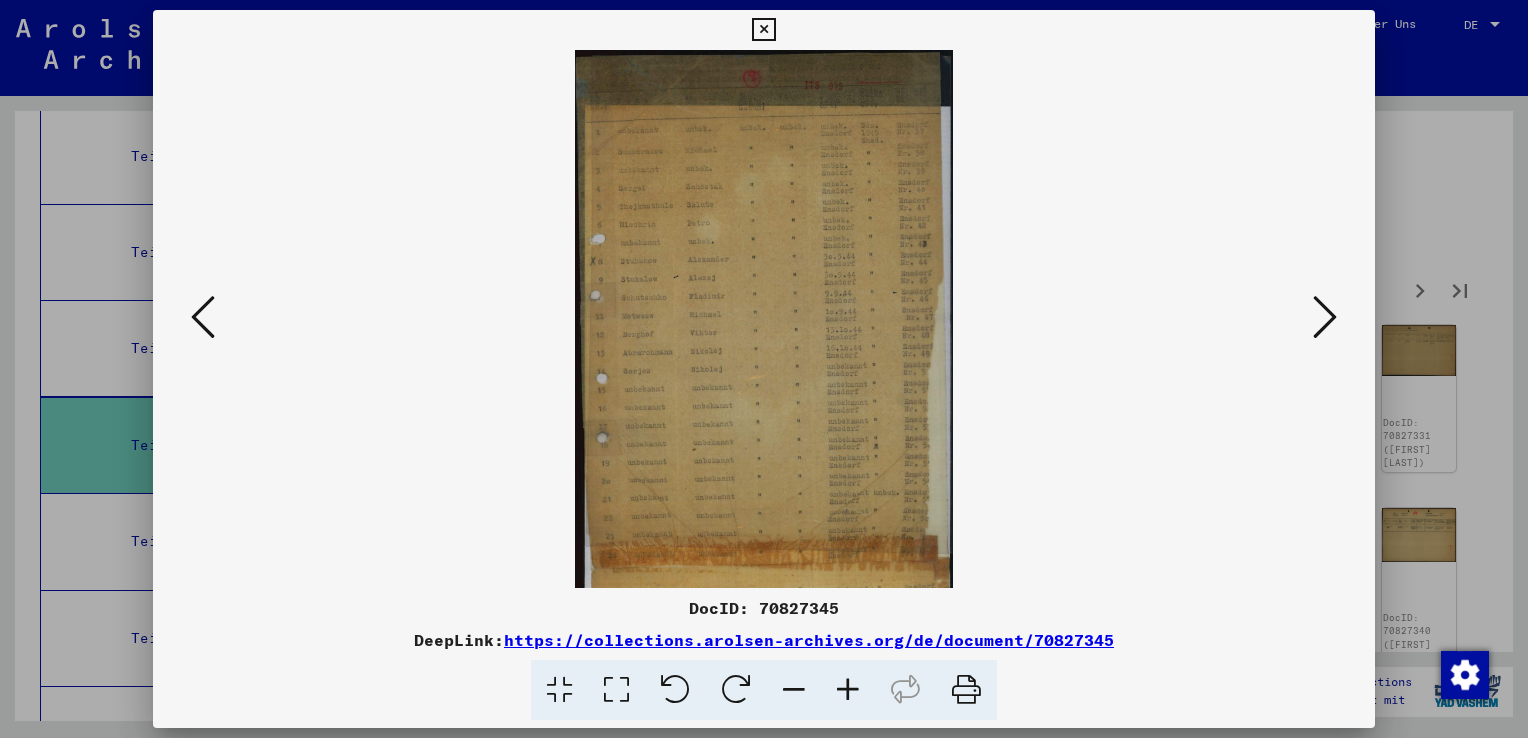 click at bounding box center (848, 690) 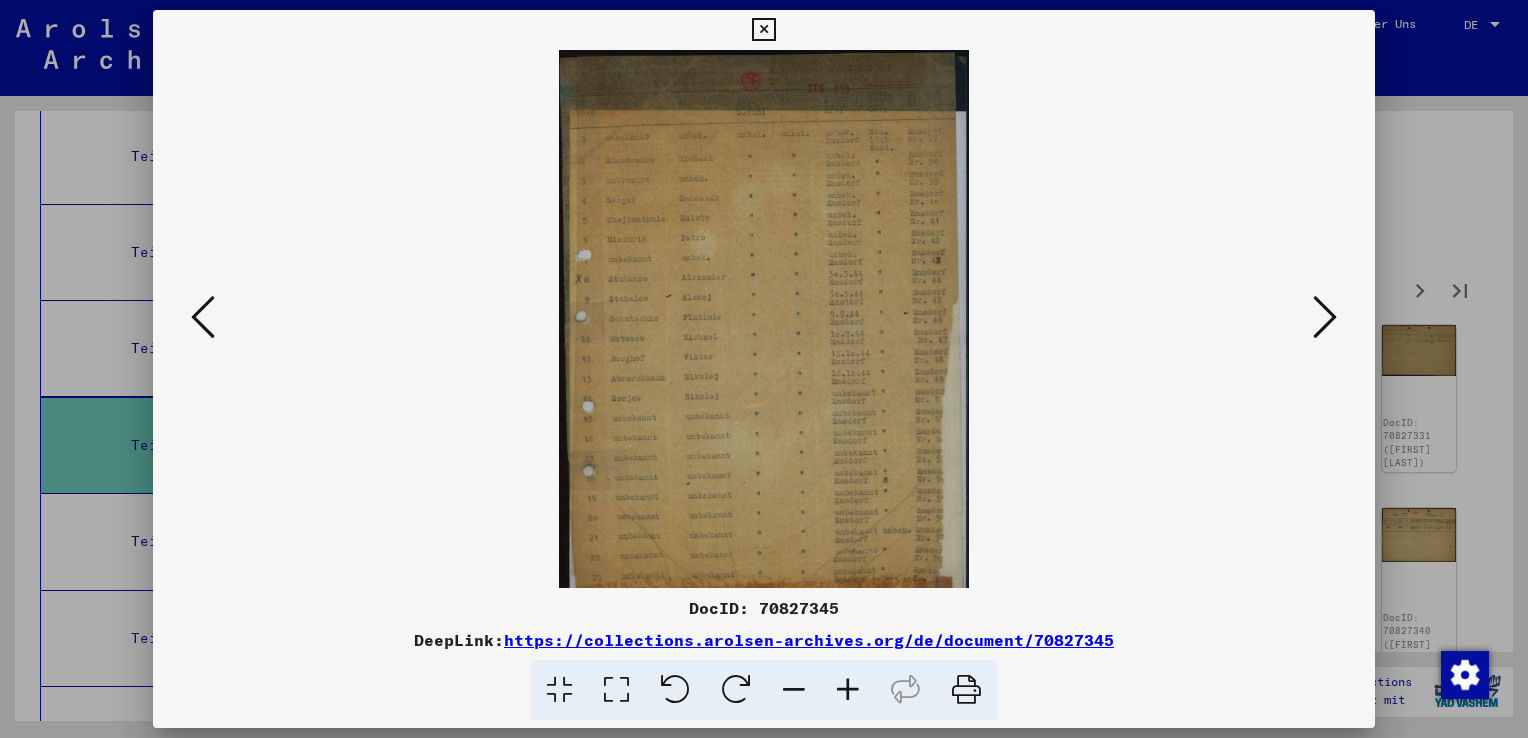 click at bounding box center (848, 690) 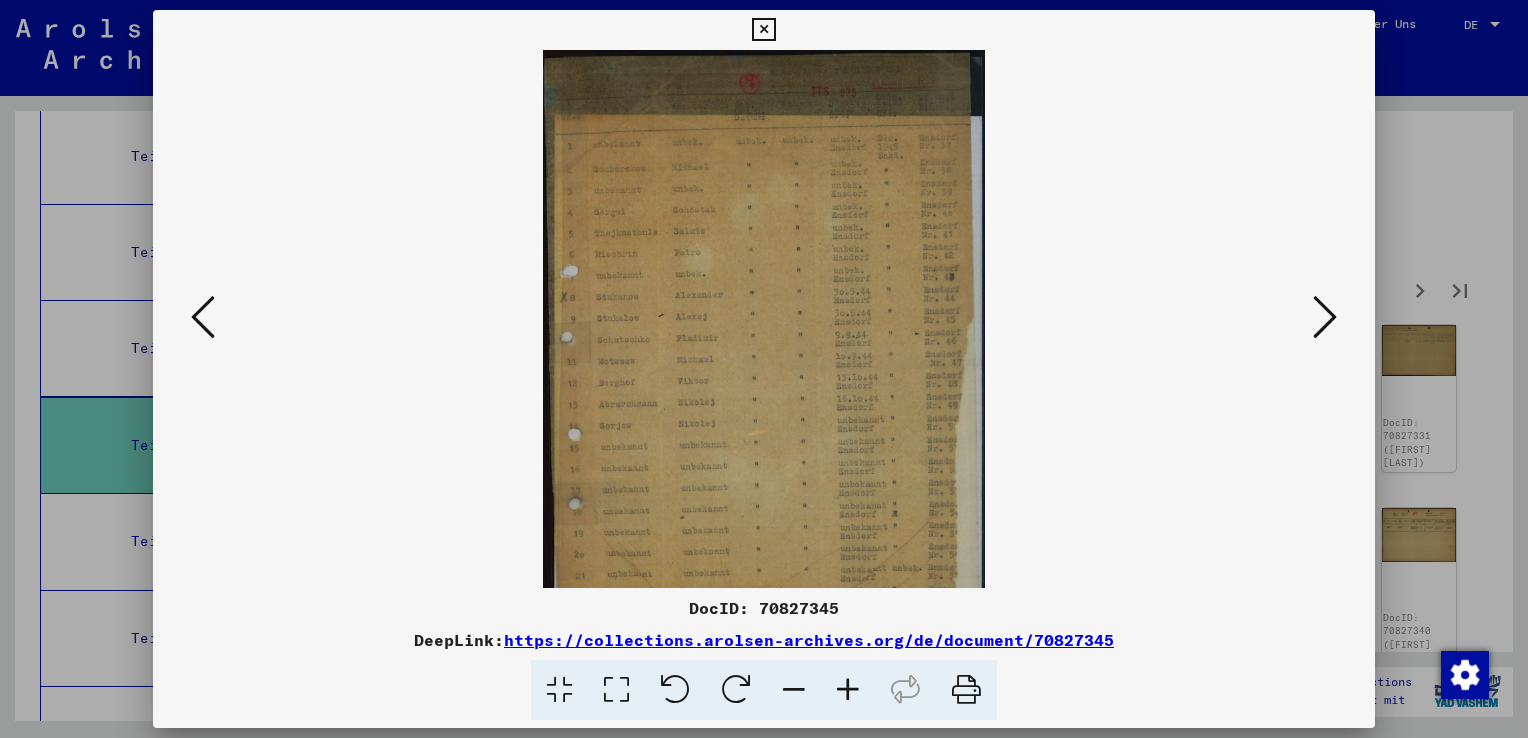click at bounding box center (848, 690) 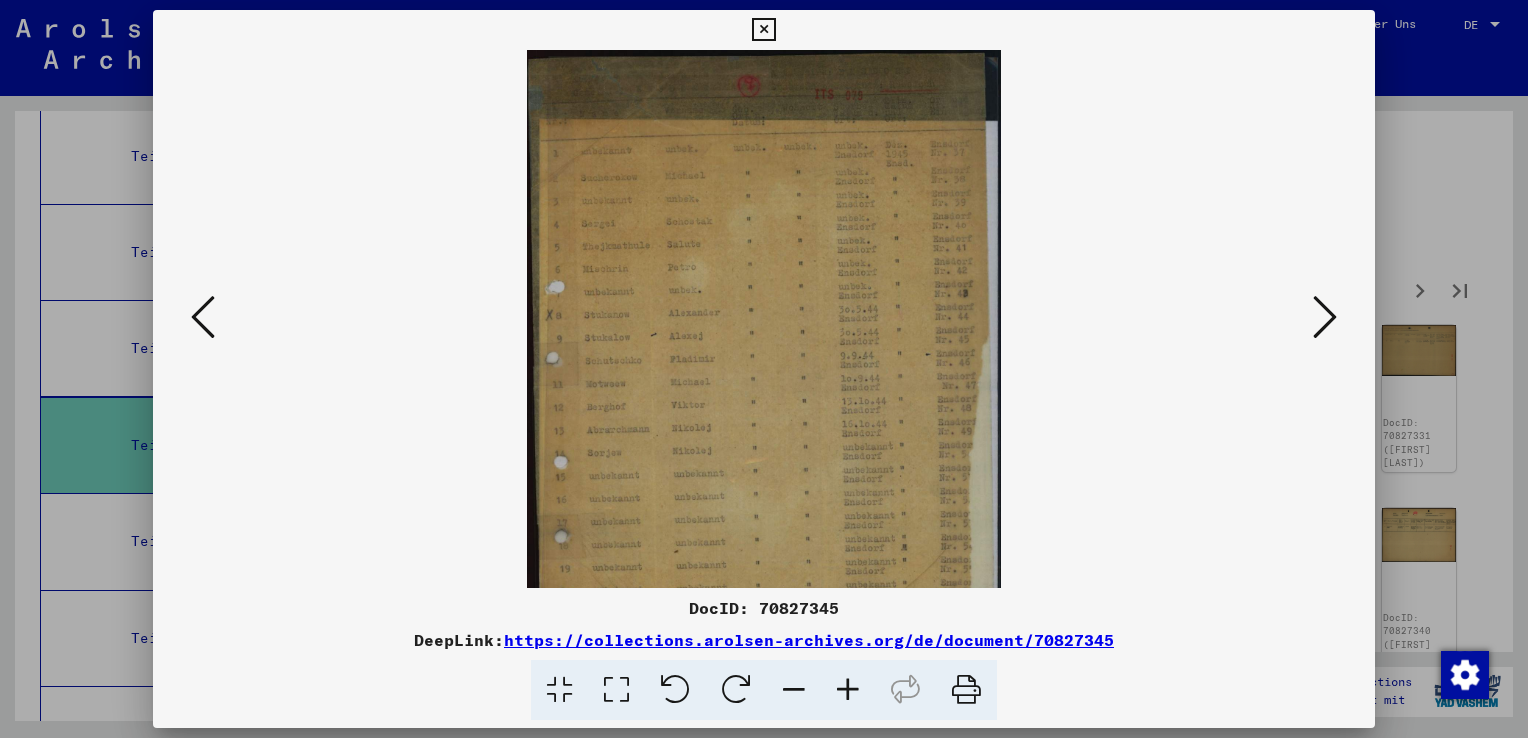 click at bounding box center [848, 690] 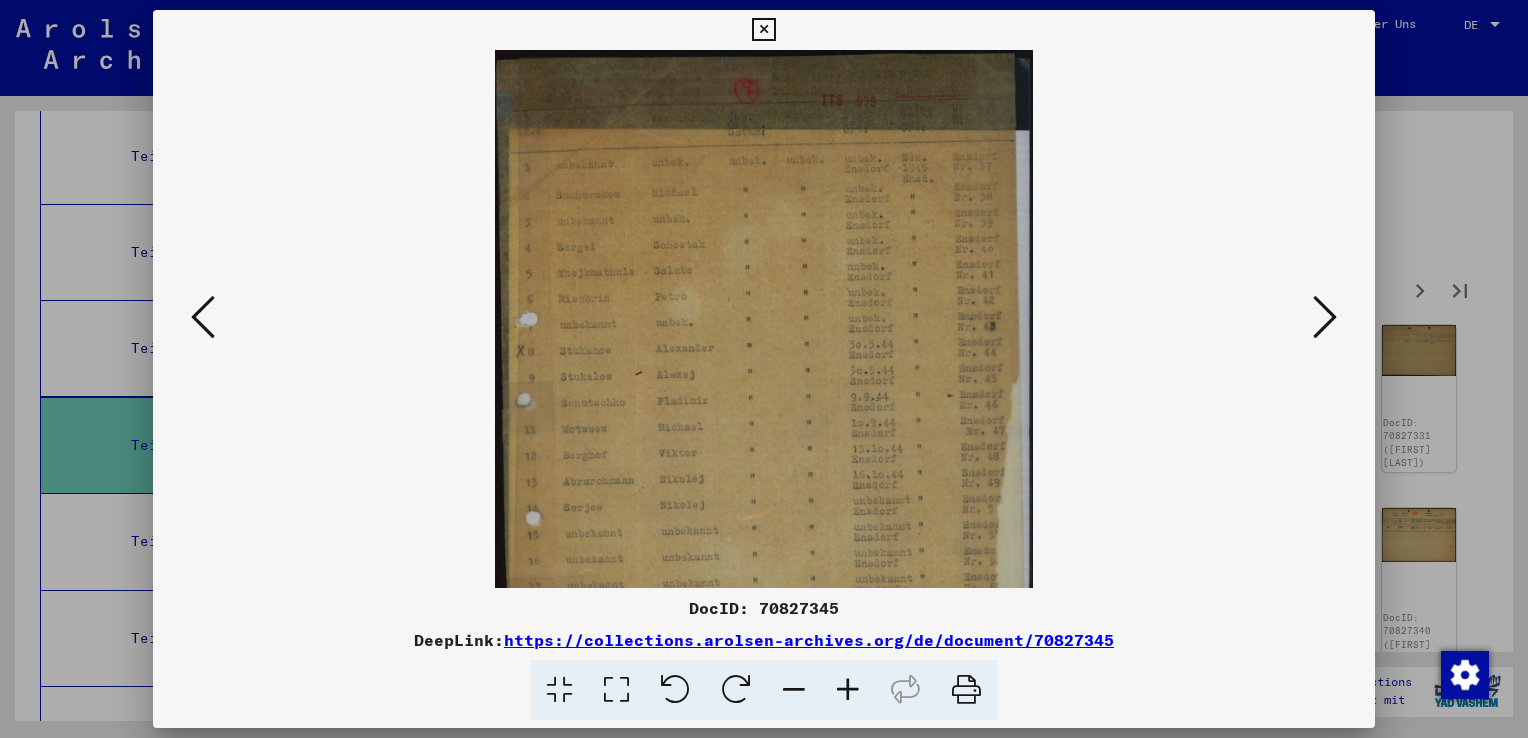 click at bounding box center [848, 690] 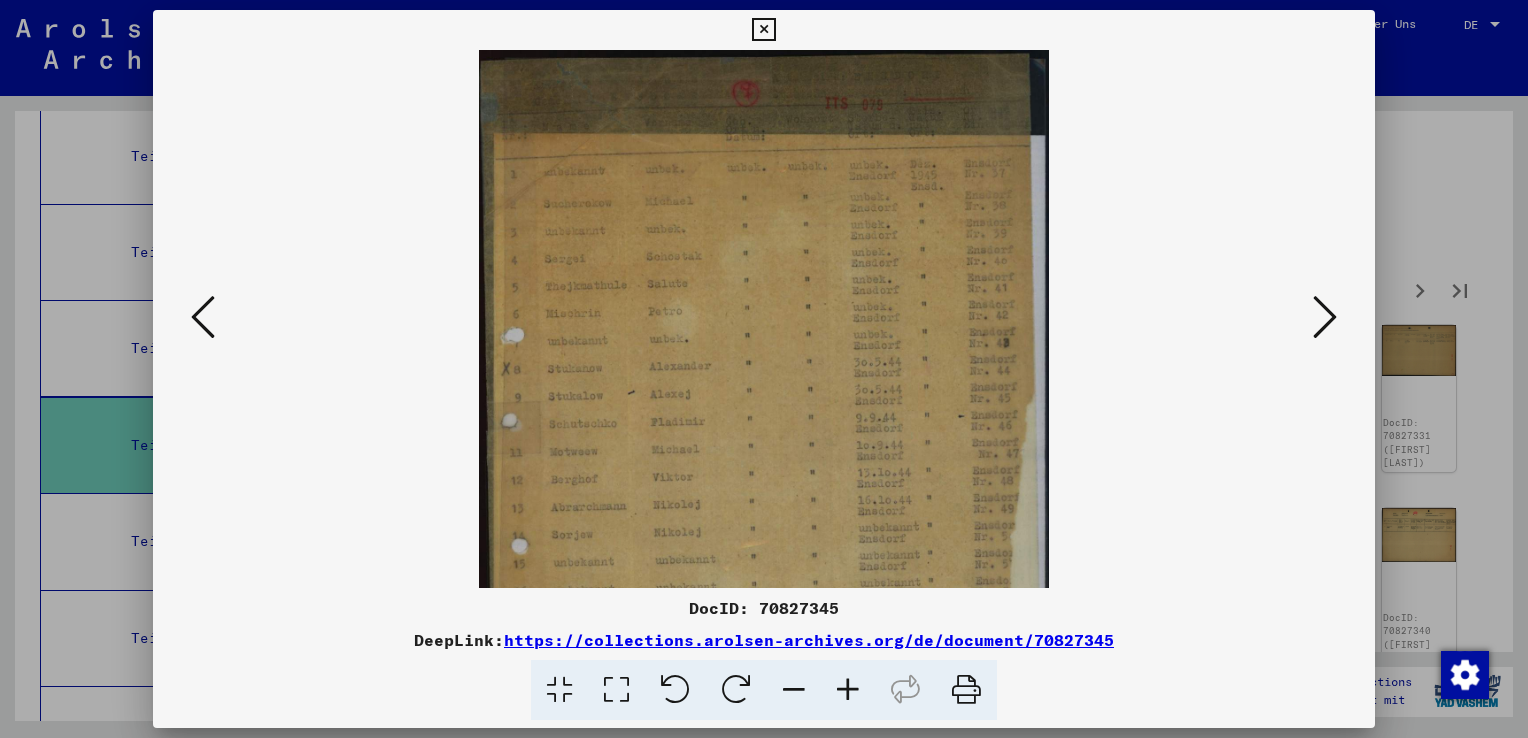 click at bounding box center (848, 690) 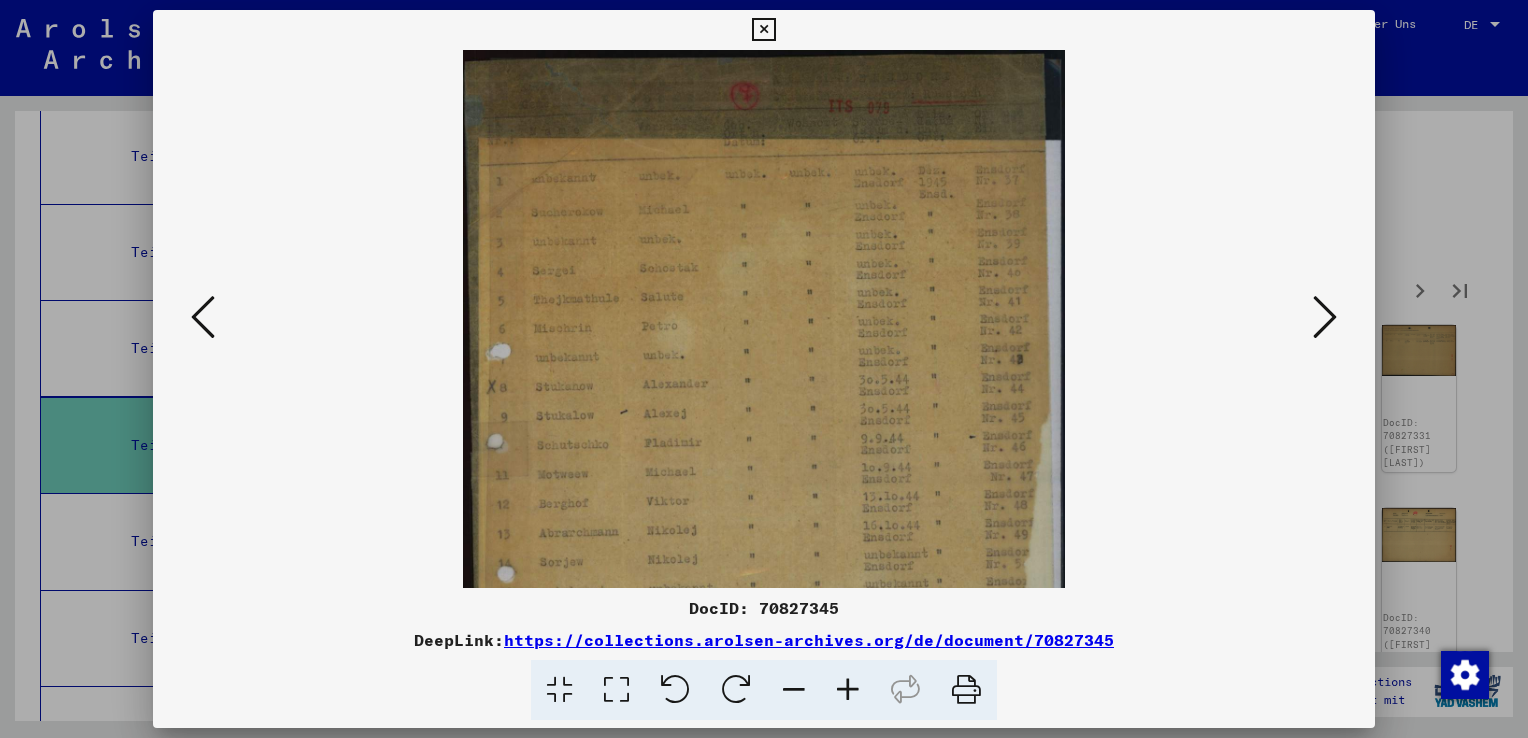 click at bounding box center (848, 690) 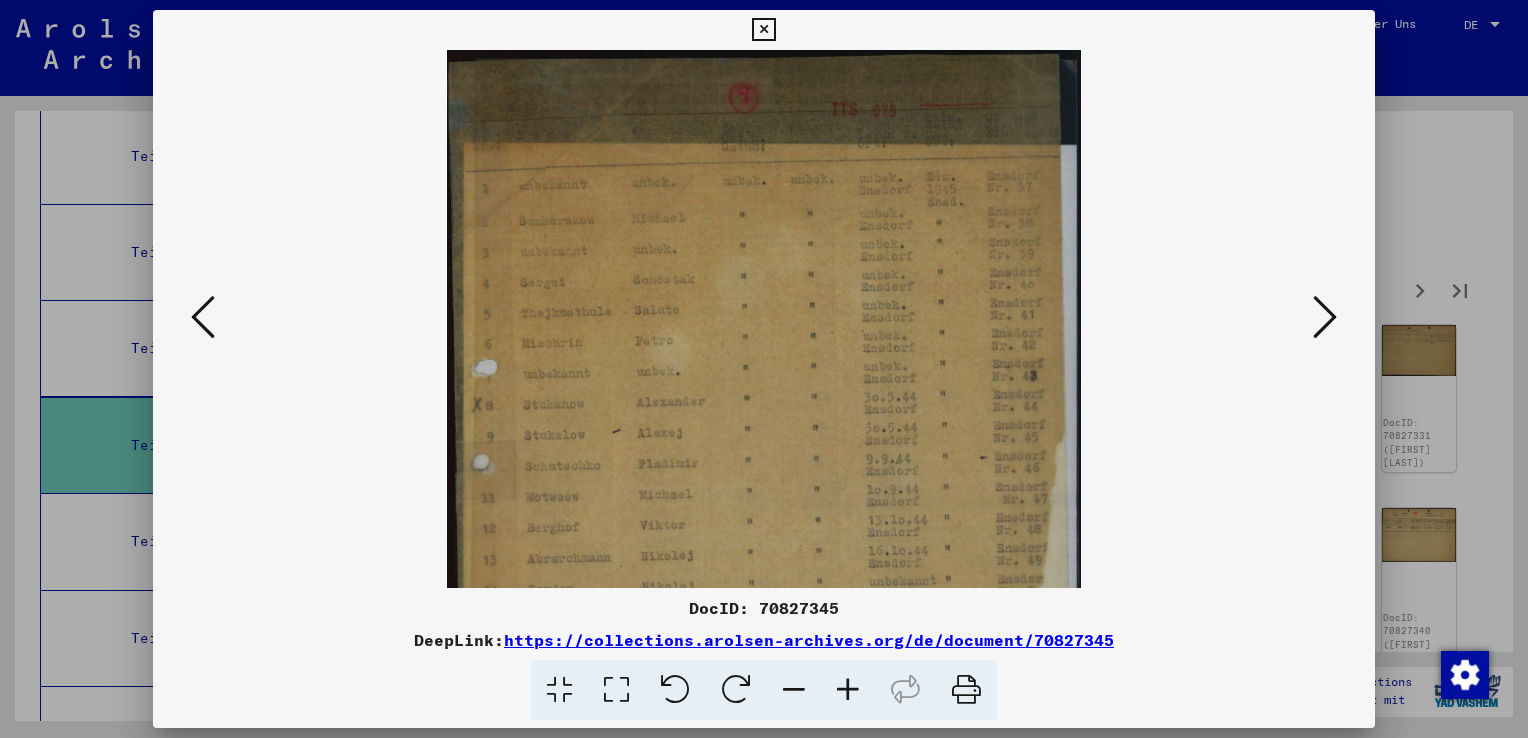 click at bounding box center [848, 690] 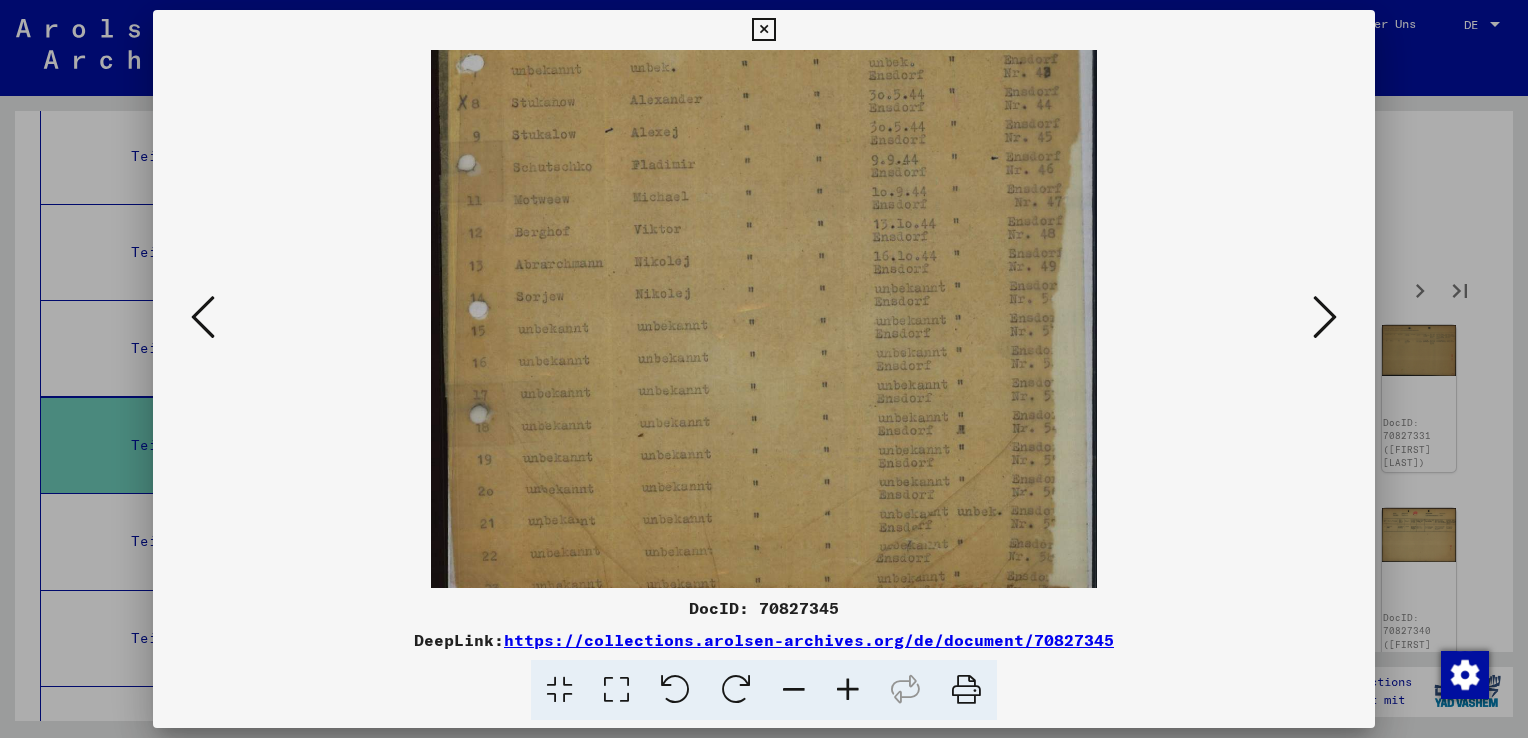 drag, startPoint x: 616, startPoint y: 463, endPoint x: 617, endPoint y: 151, distance: 312.00162 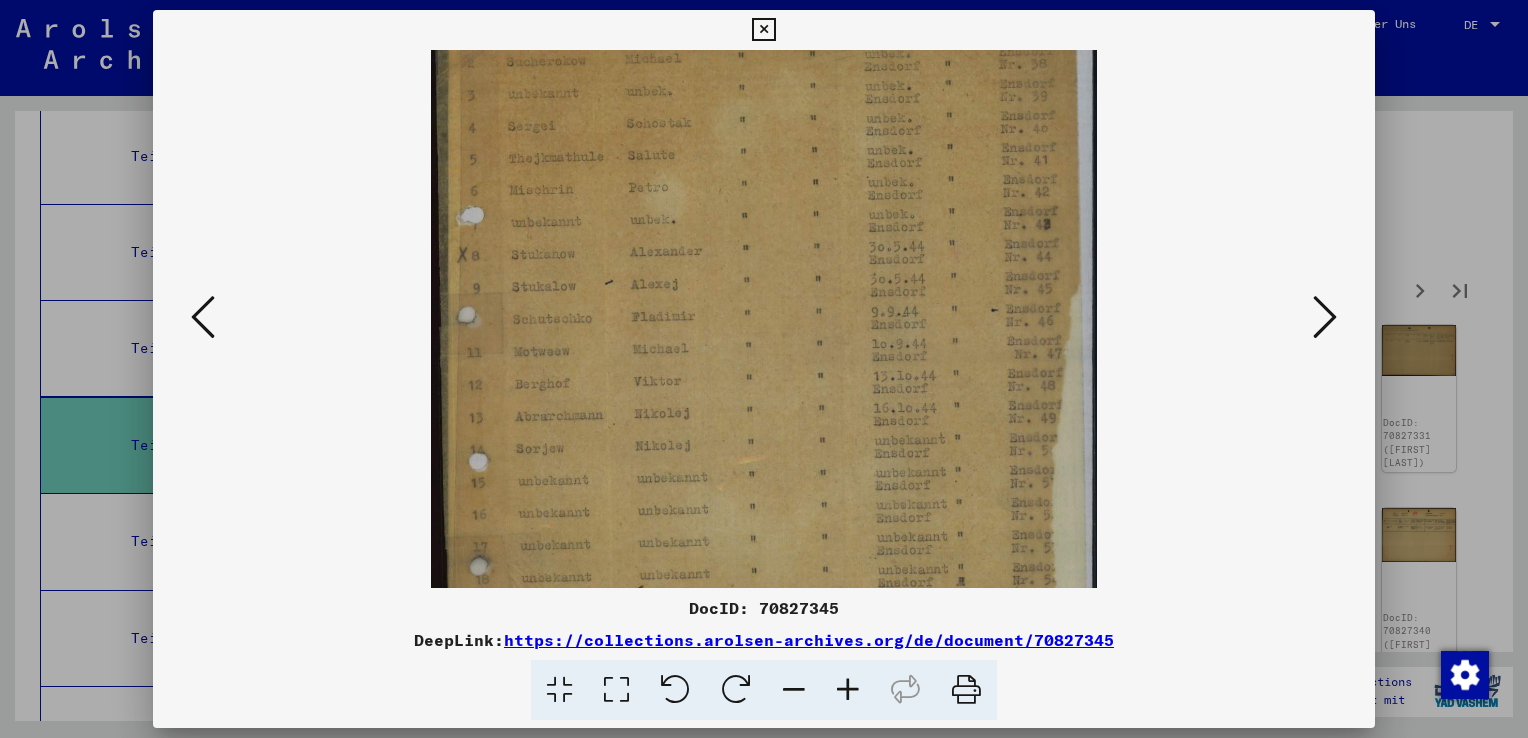 scroll, scrollTop: 164, scrollLeft: 0, axis: vertical 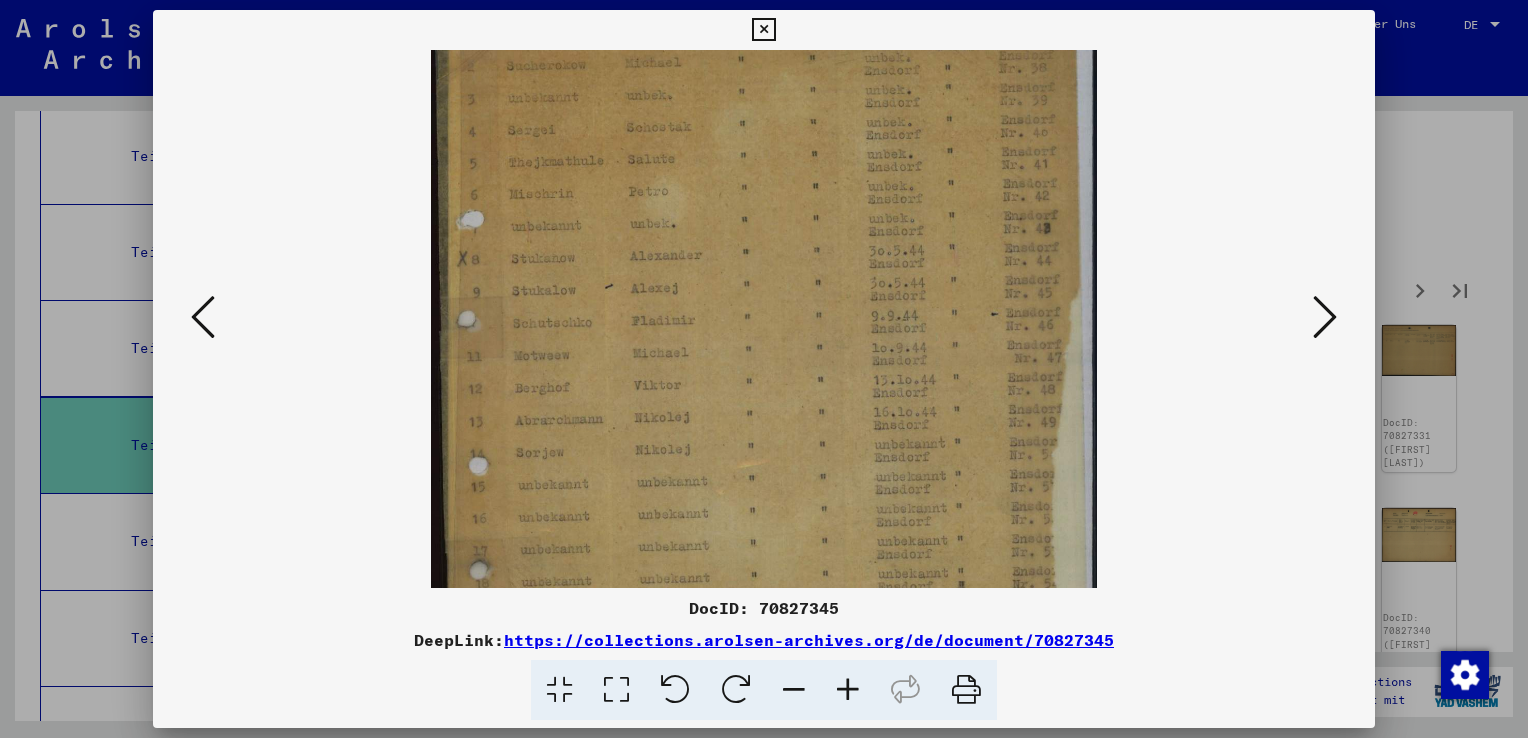drag, startPoint x: 635, startPoint y: 514, endPoint x: 689, endPoint y: 636, distance: 133.41664 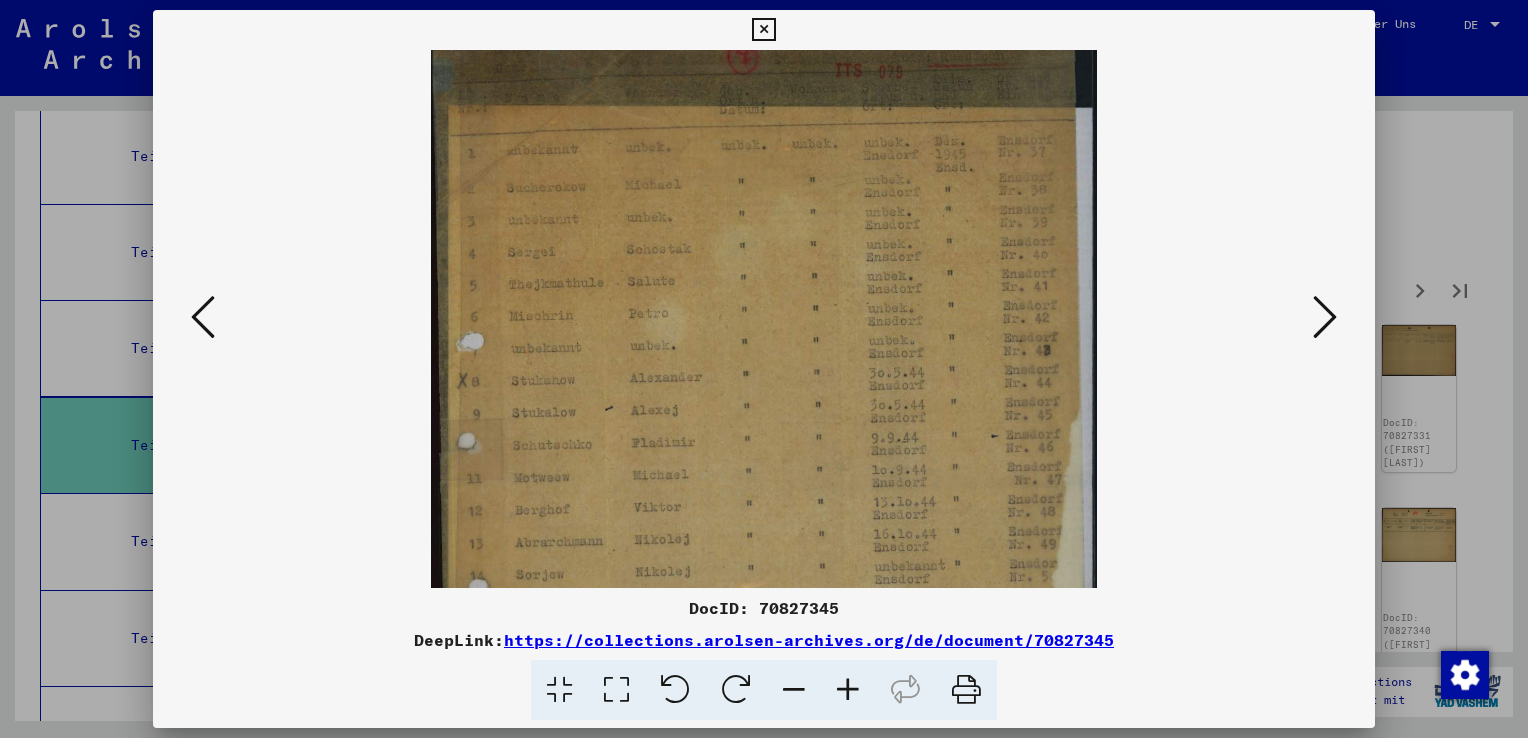 scroll, scrollTop: 0, scrollLeft: 0, axis: both 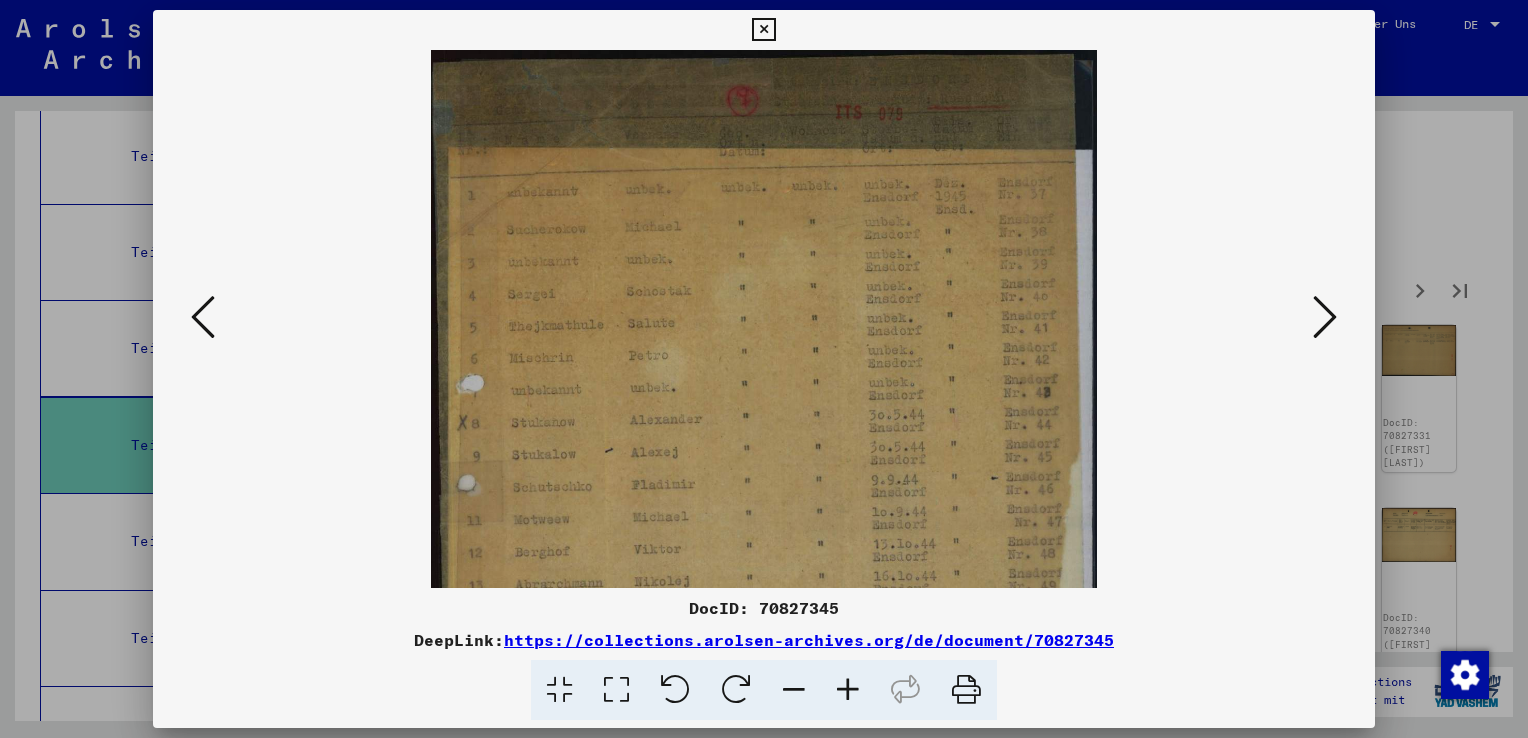 drag, startPoint x: 640, startPoint y: 206, endPoint x: 654, endPoint y: 401, distance: 195.50192 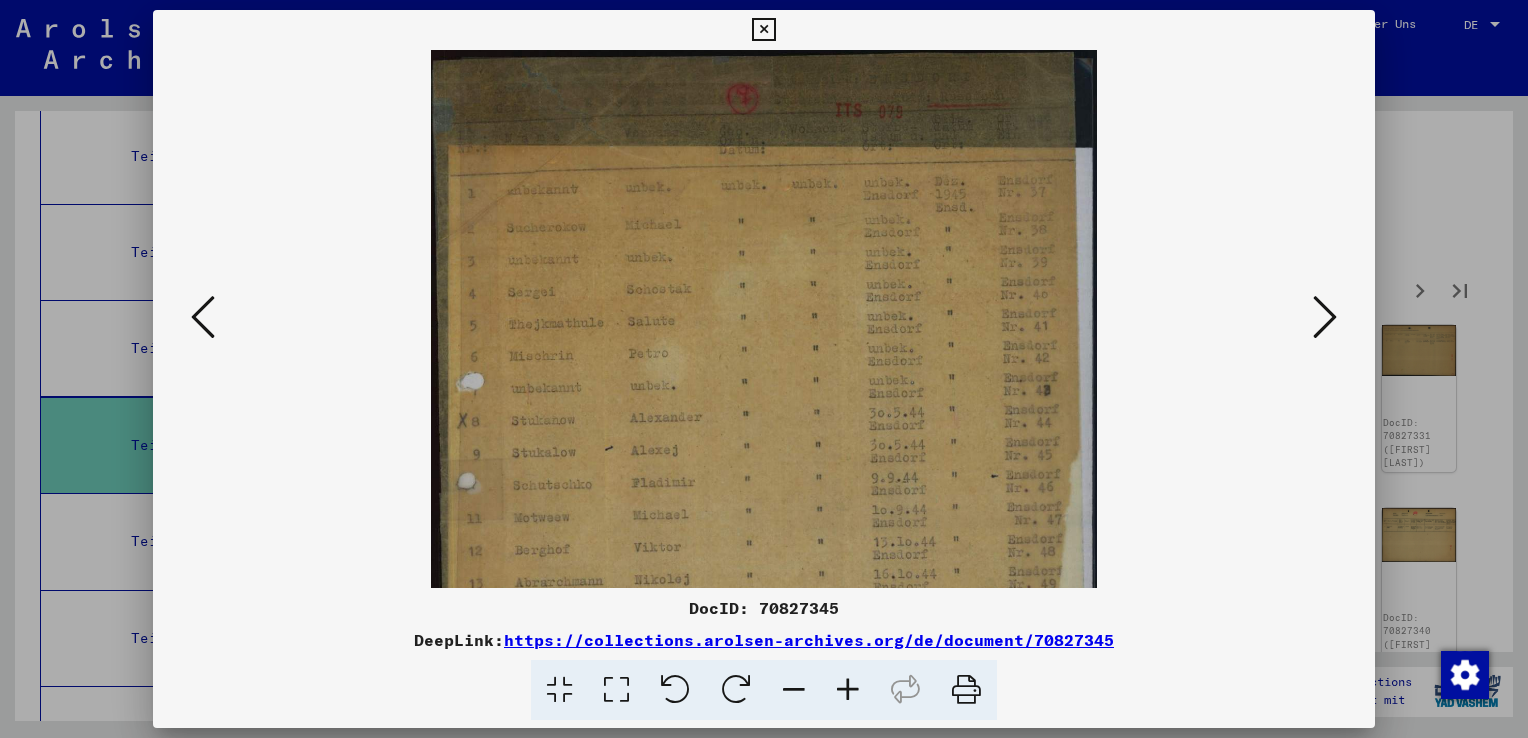 click at bounding box center [763, 30] 